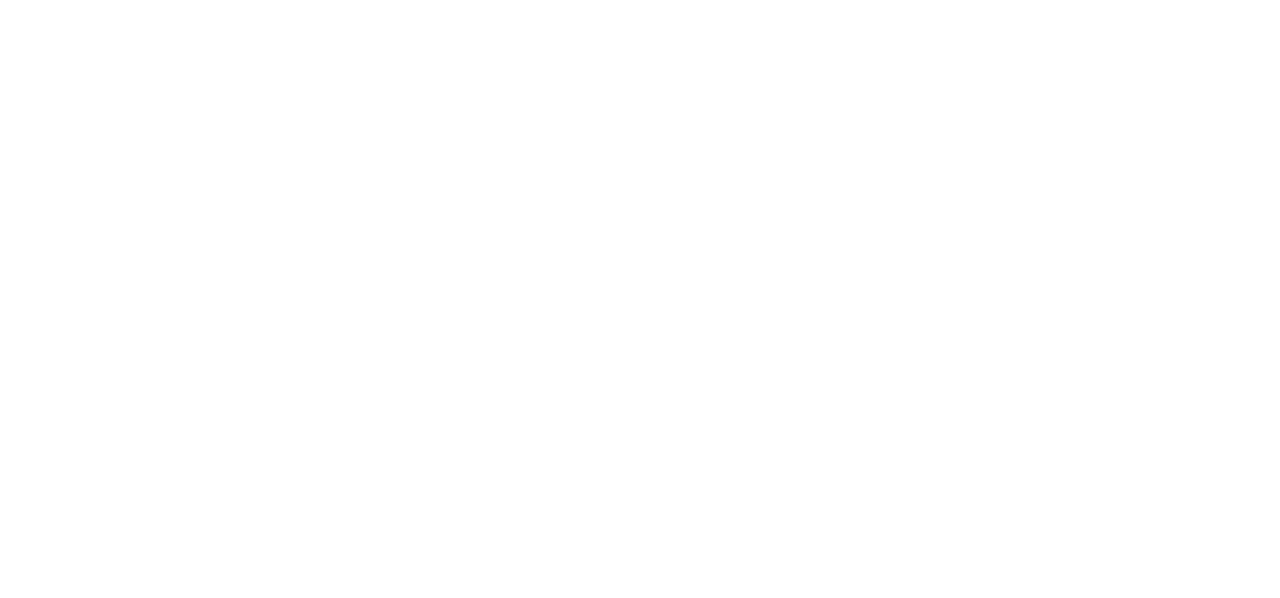 scroll, scrollTop: 0, scrollLeft: 0, axis: both 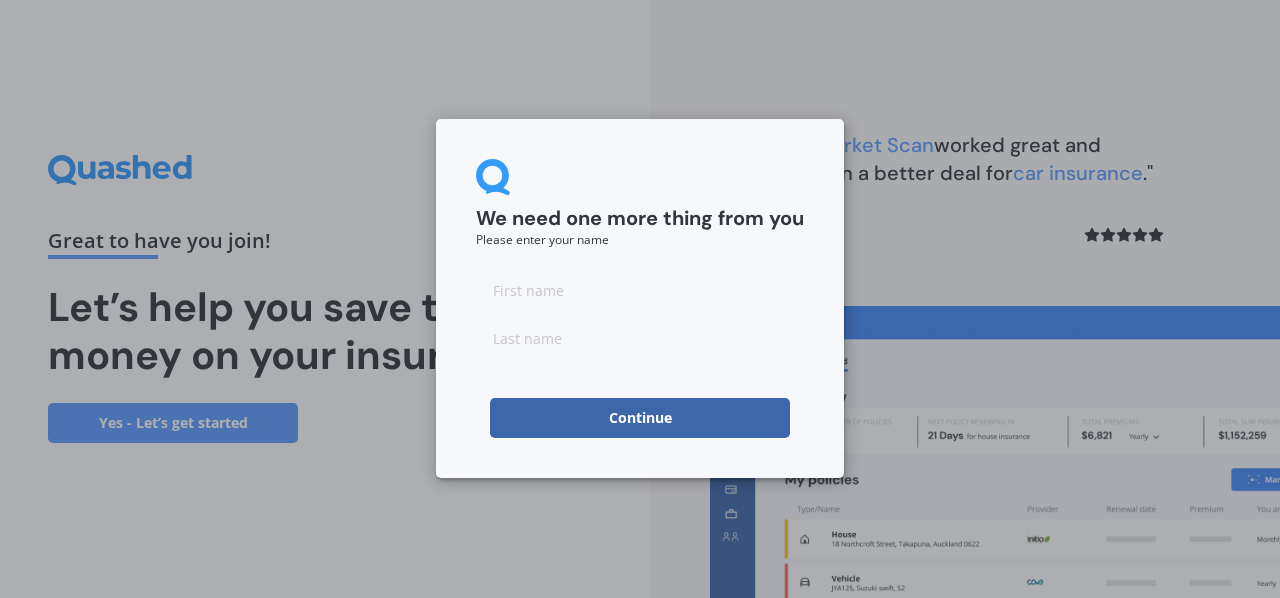 click at bounding box center [640, 290] 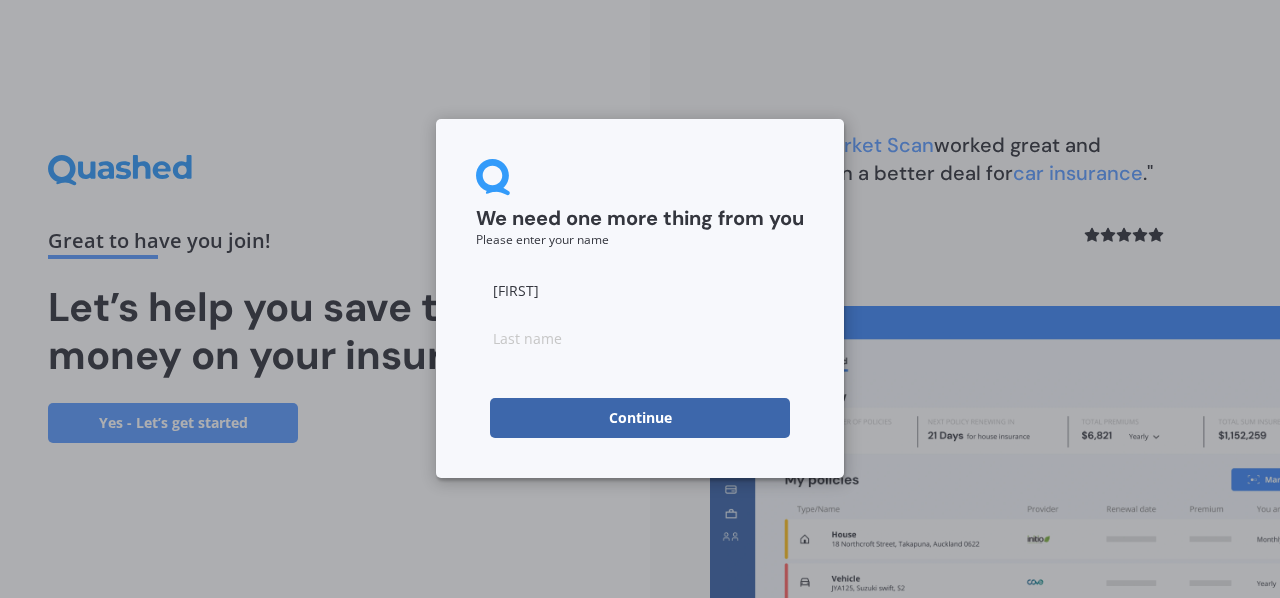 type on "[FIRST]" 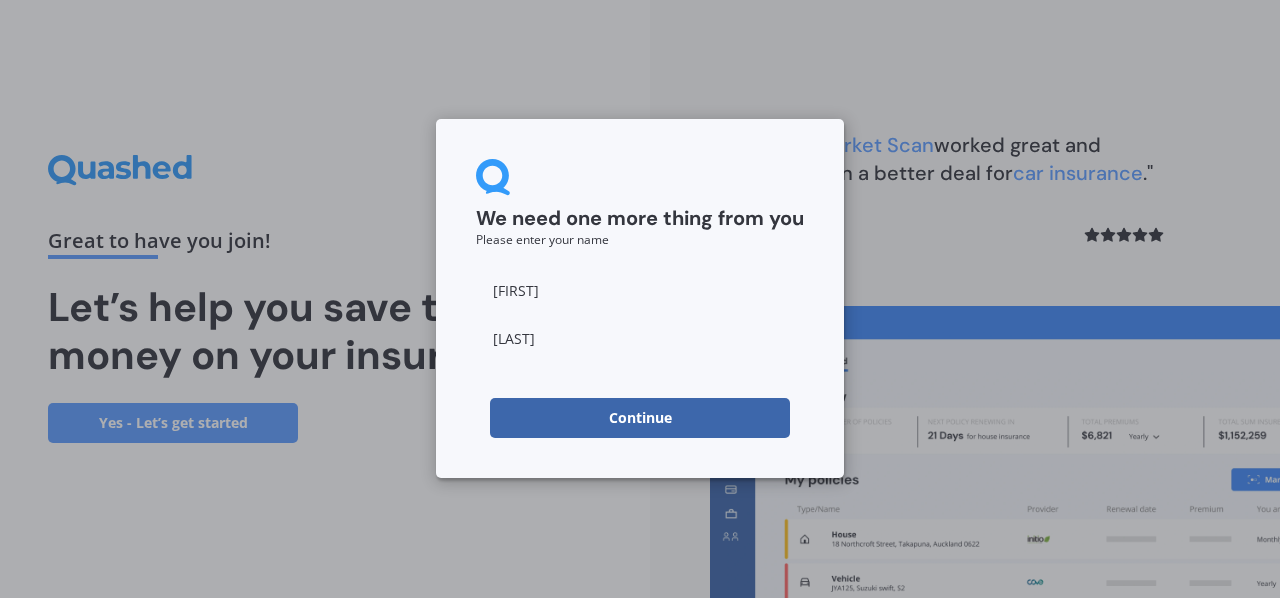 type on "[LAST]" 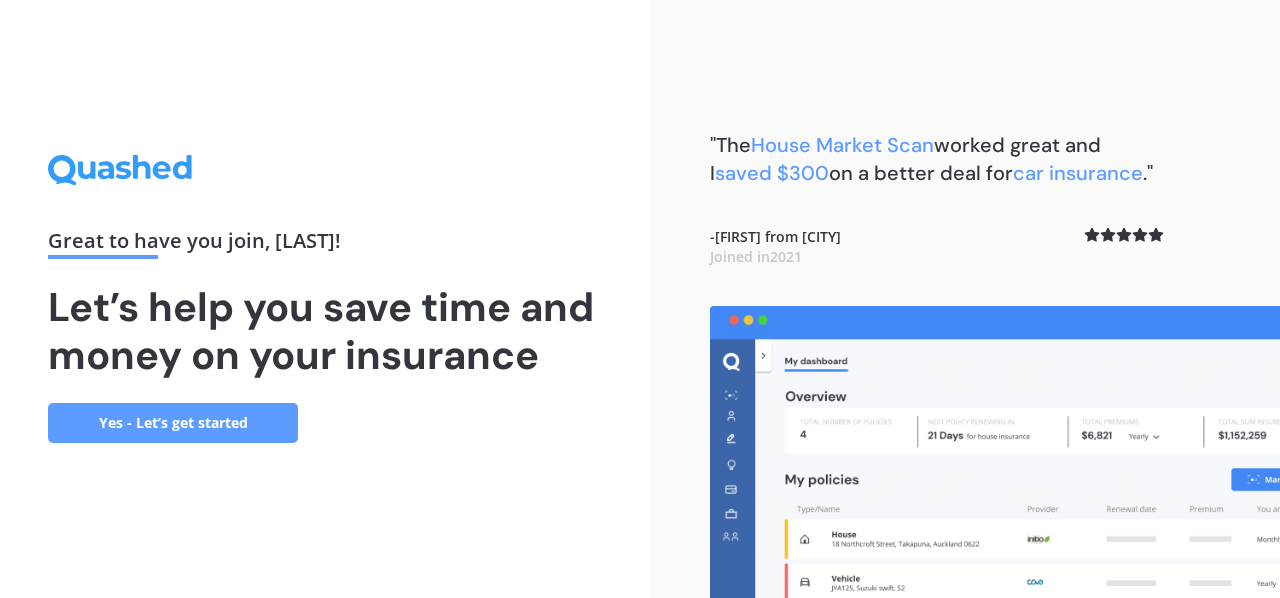 click on "Yes - Let’s get started" at bounding box center (173, 423) 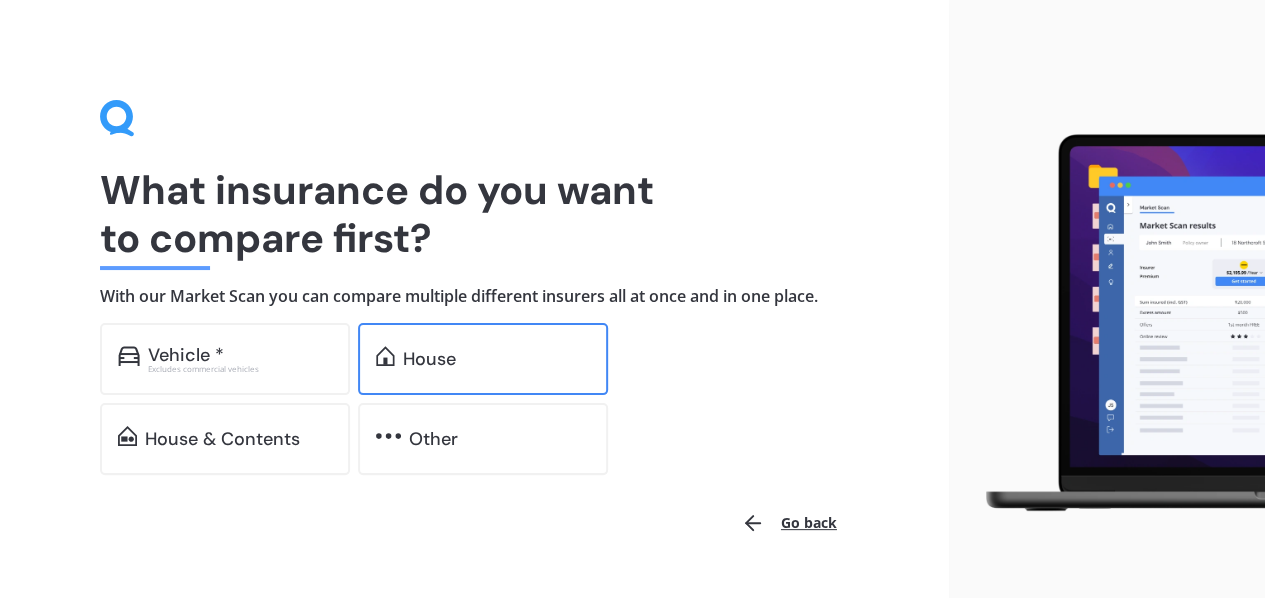 click on "House" at bounding box center [186, 355] 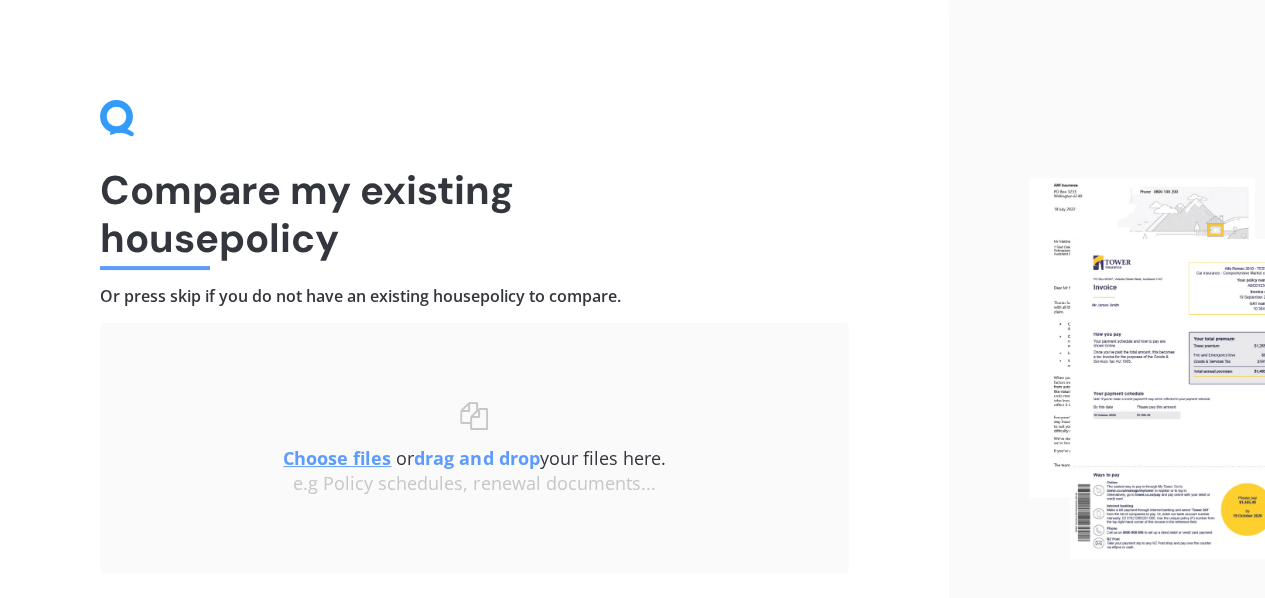 scroll, scrollTop: 138, scrollLeft: 0, axis: vertical 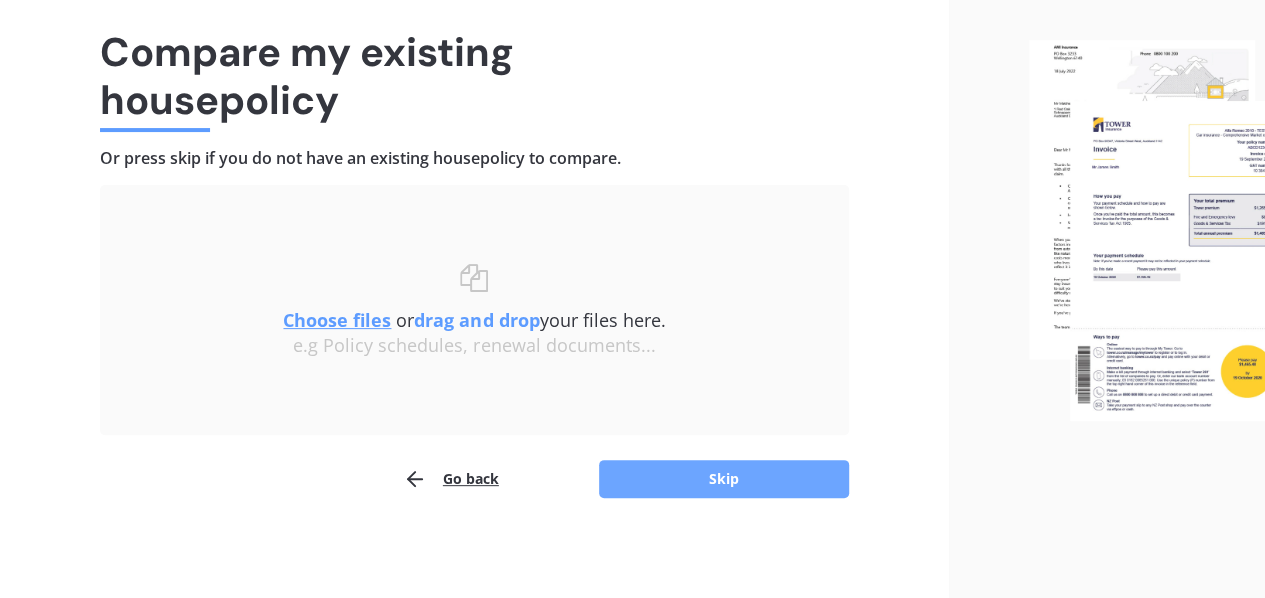 click on "Skip" at bounding box center [724, 479] 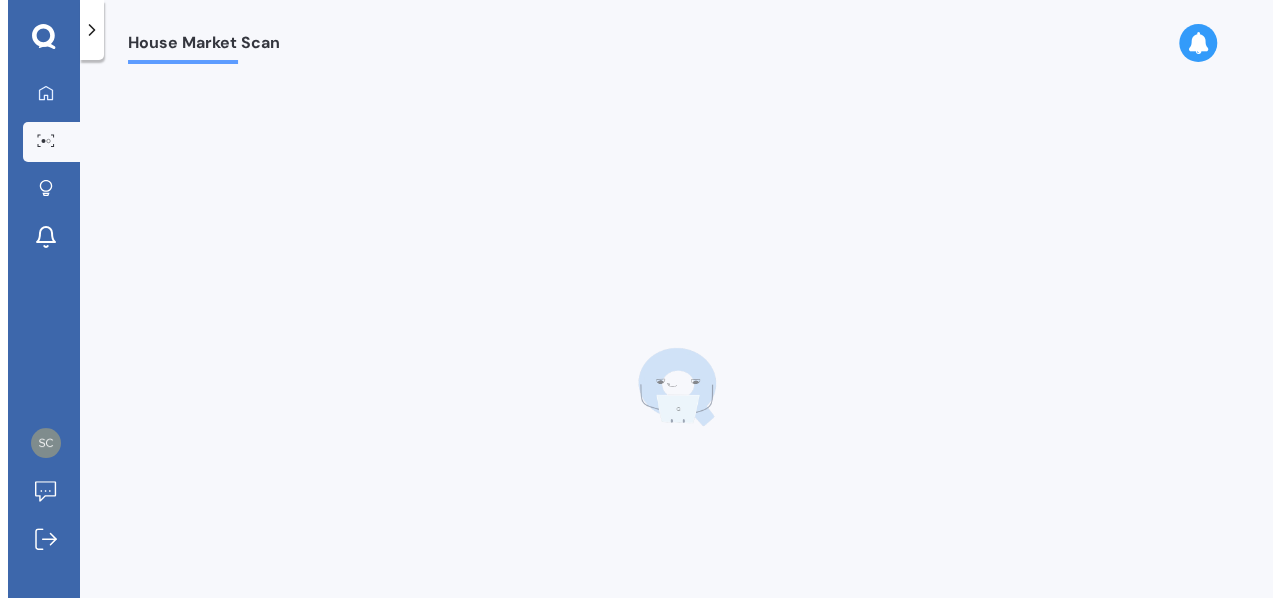 scroll, scrollTop: 0, scrollLeft: 0, axis: both 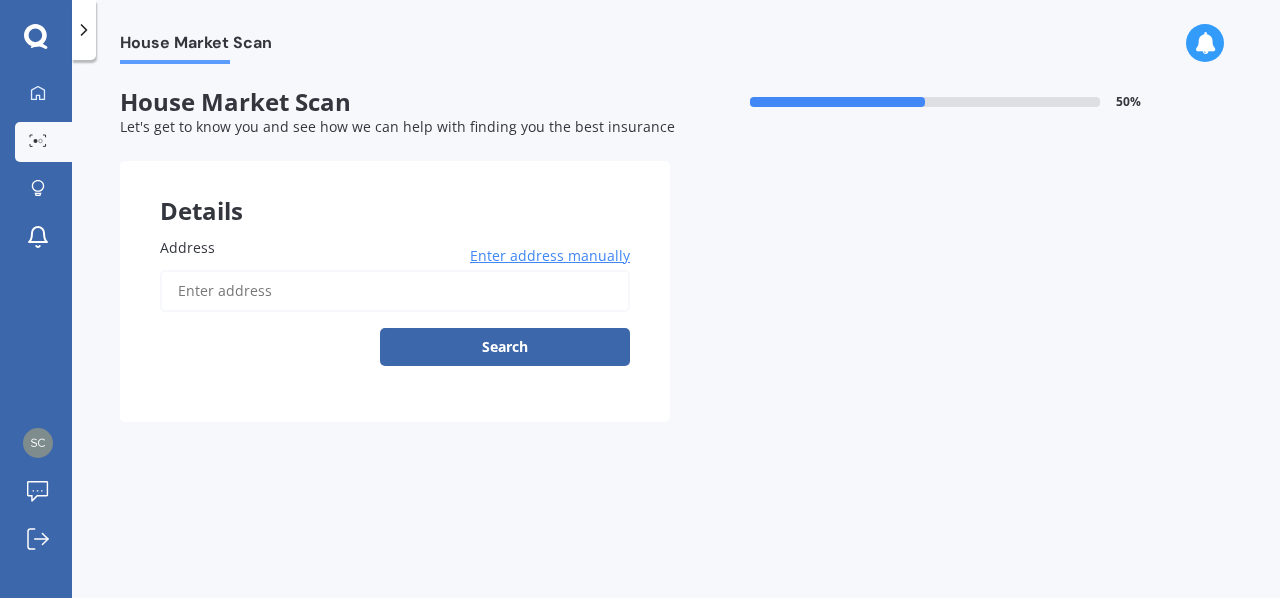 click on "Address" at bounding box center (395, 291) 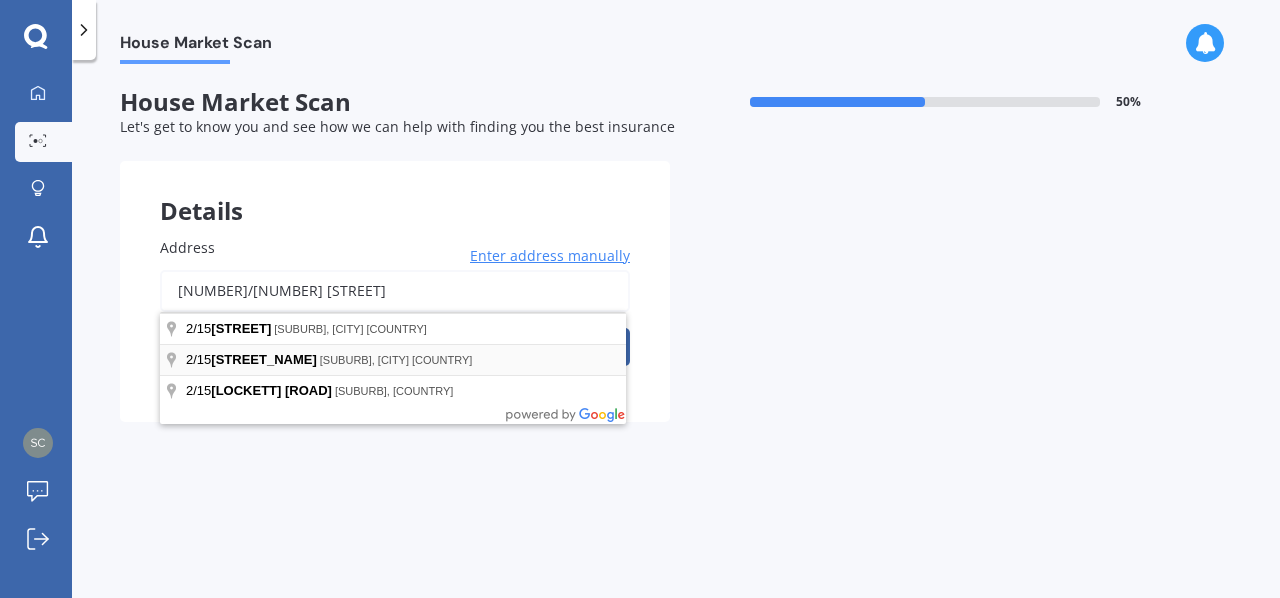 type on "[NUMBER]/[NUMBER] [STREET]" 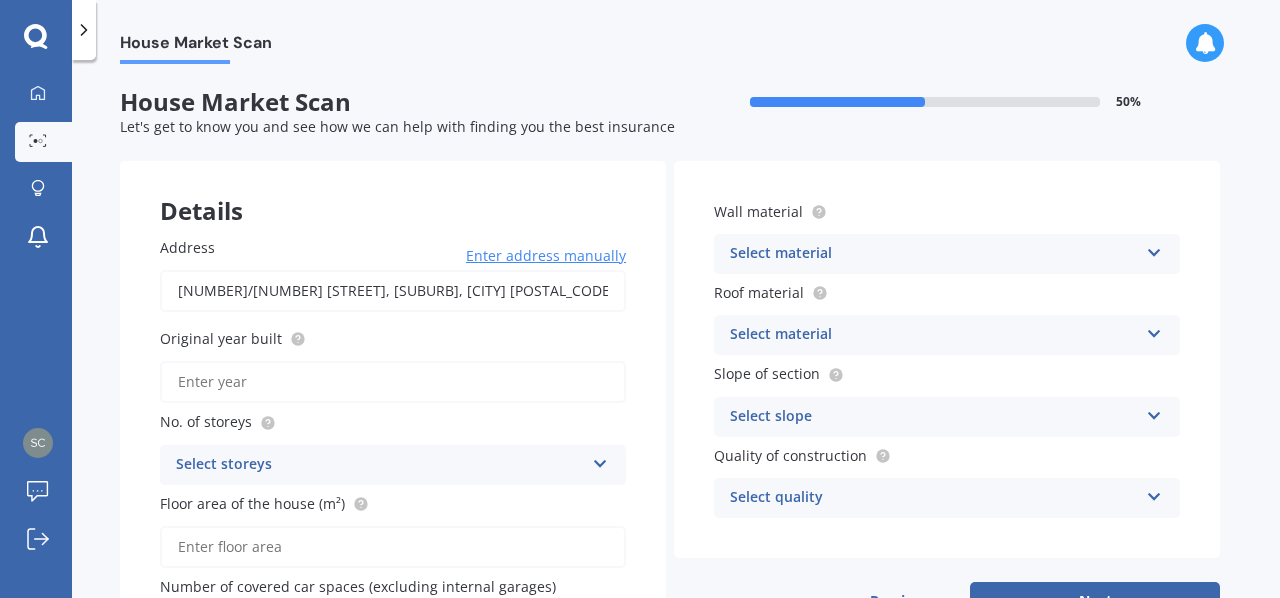 click on "Original year built" at bounding box center [393, 382] 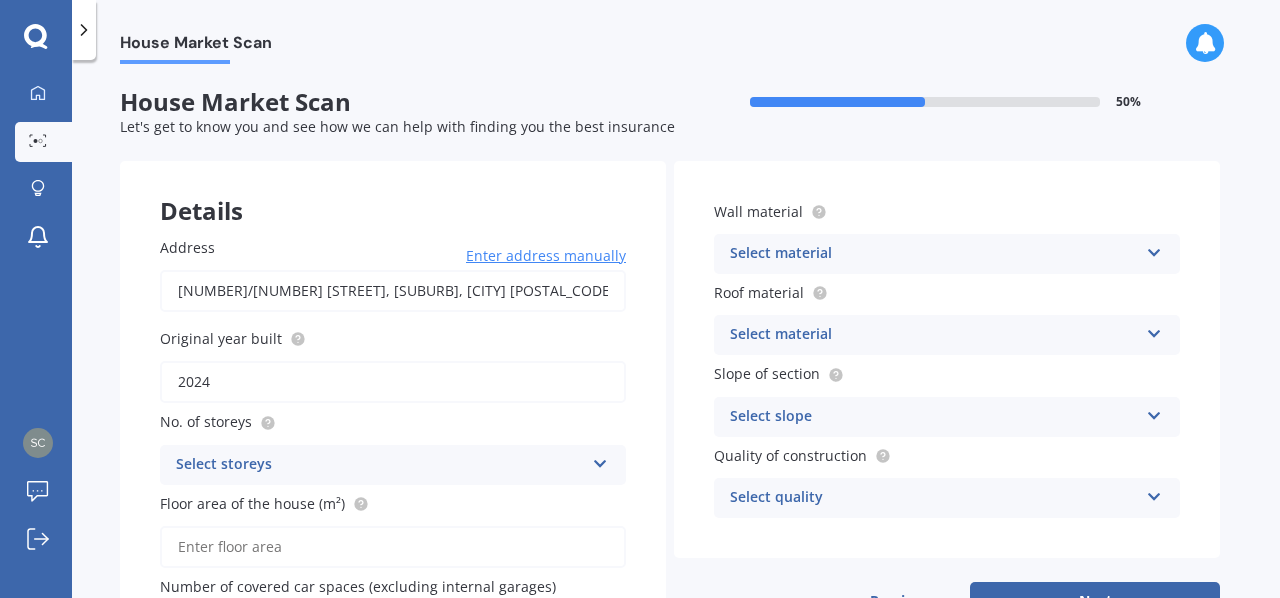 type on "2024" 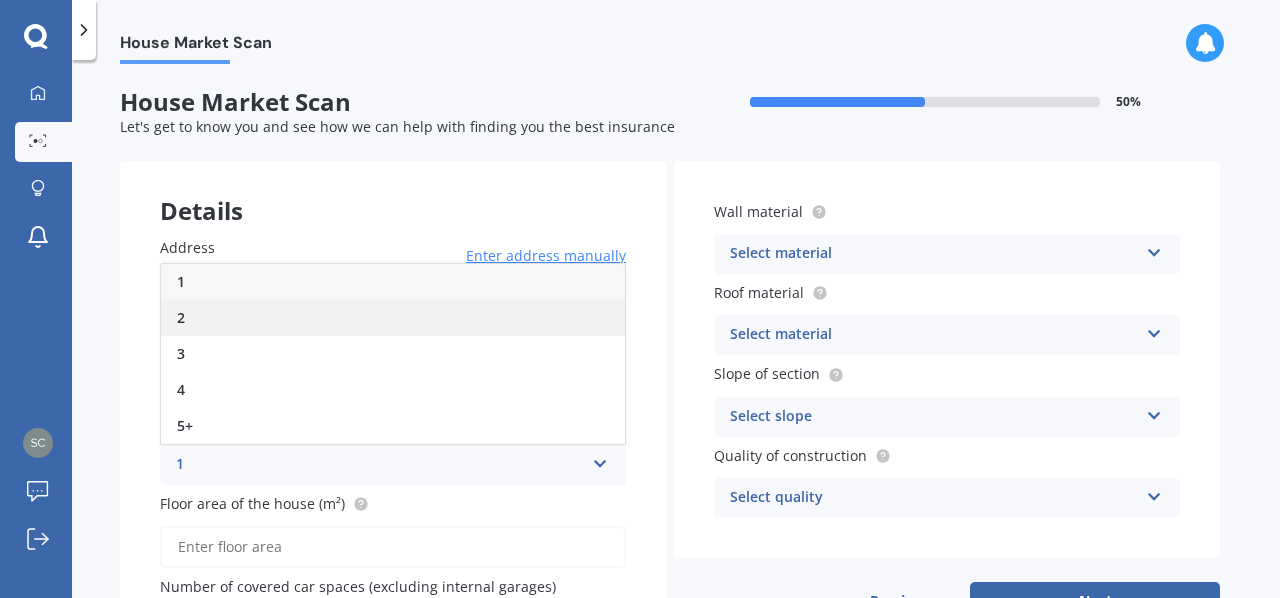 click on "2" at bounding box center (393, 318) 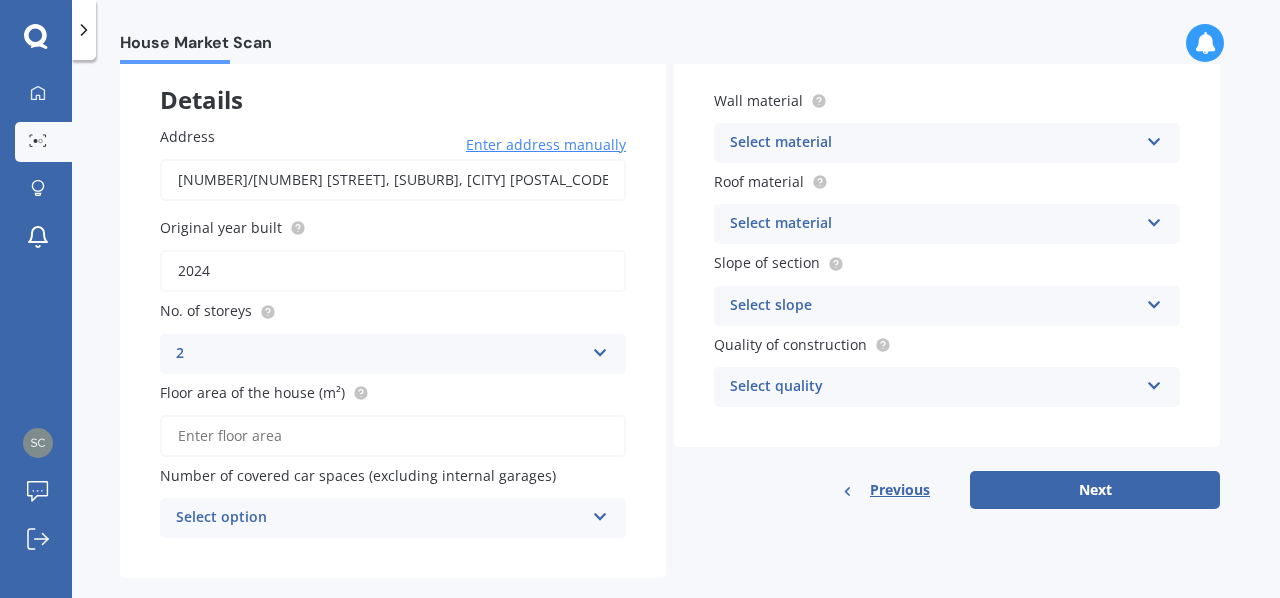 scroll, scrollTop: 112, scrollLeft: 0, axis: vertical 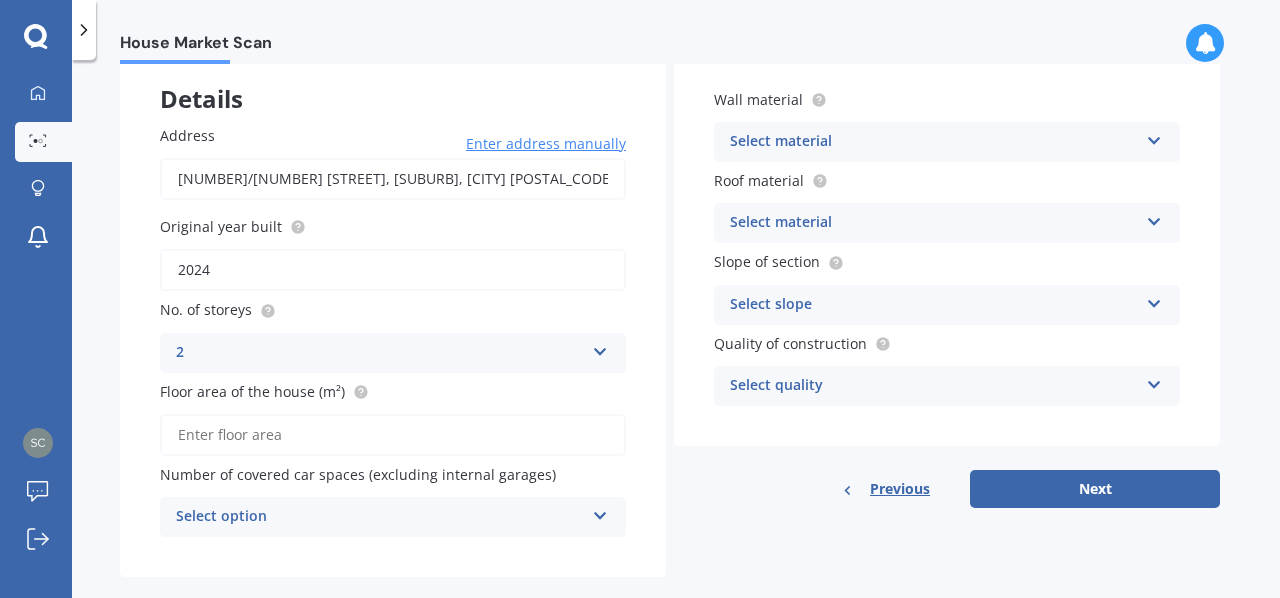 click on "Floor area of the house (m²)" at bounding box center (393, 435) 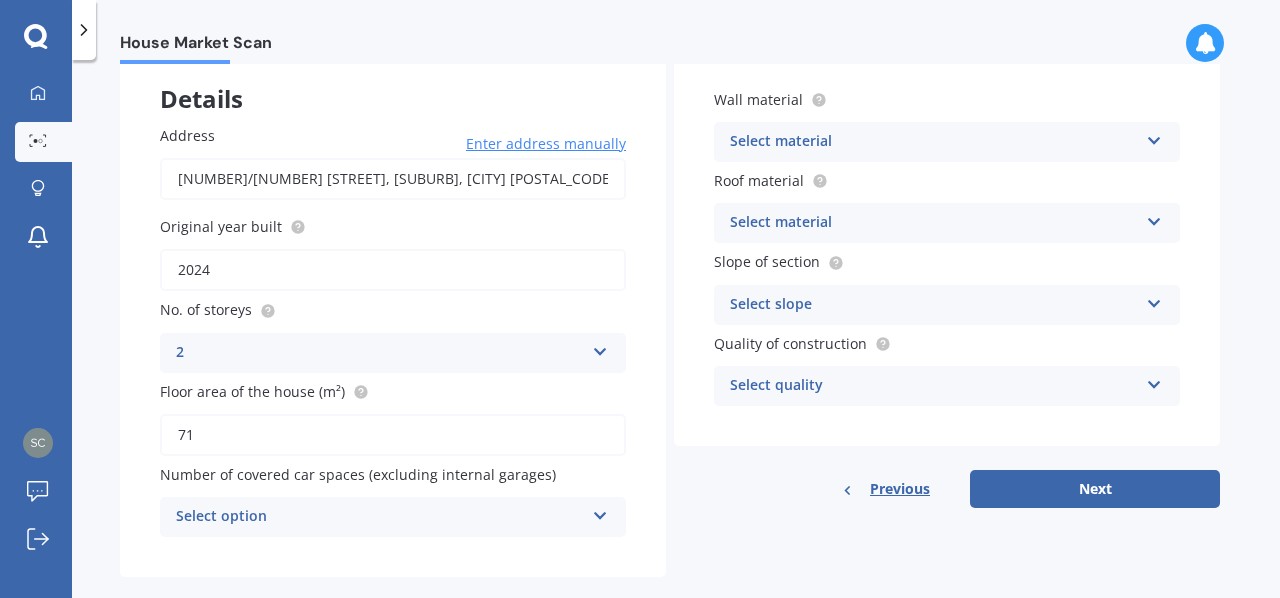 scroll, scrollTop: 144, scrollLeft: 0, axis: vertical 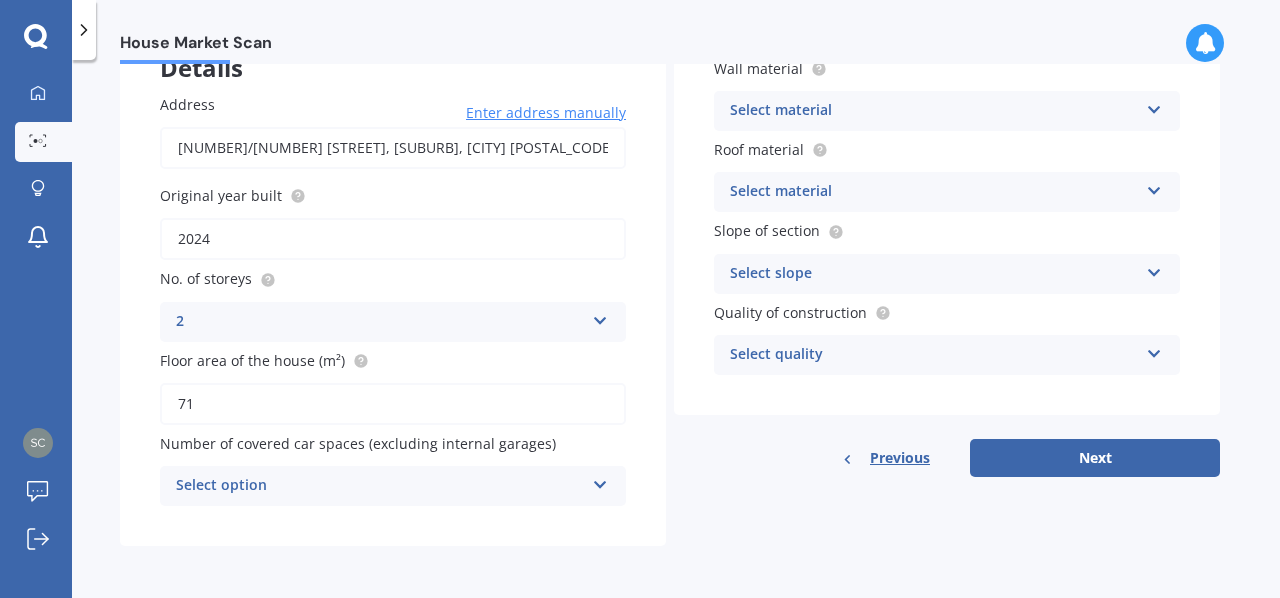 type on "71" 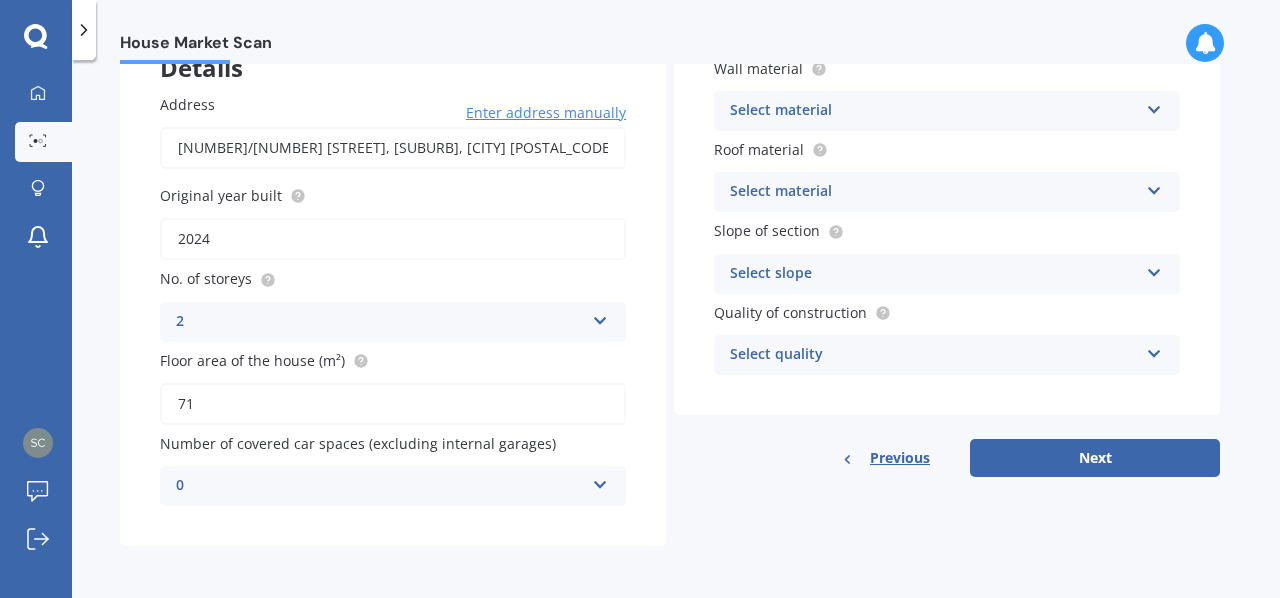 click on "Address [NUMBER]/[NUMBER] [STREET], [CITY], [CITY] [COUNTRY] Enter address manually Search Original year built 2024 No. of storeys 2 1 2 3 4 5+ Floor area of the house (m²) 71 Number of covered car spaces (excluding internal garages) 0 0 1 2 3 4 5+" at bounding box center [393, 300] 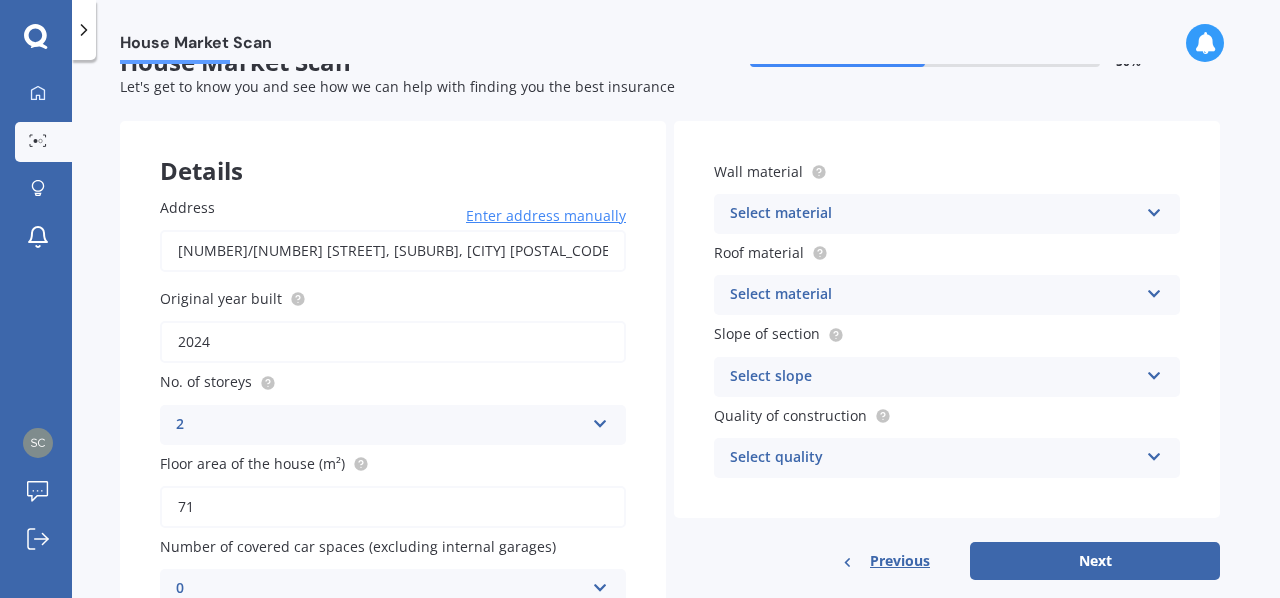 scroll, scrollTop: 46, scrollLeft: 0, axis: vertical 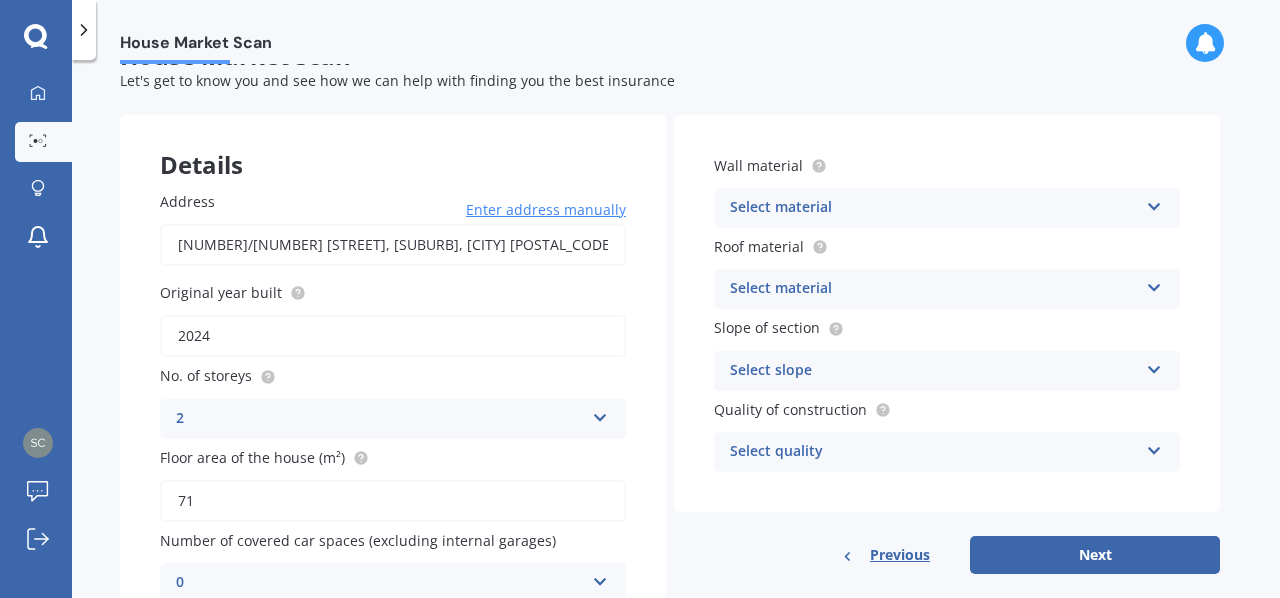 click at bounding box center (600, 414) 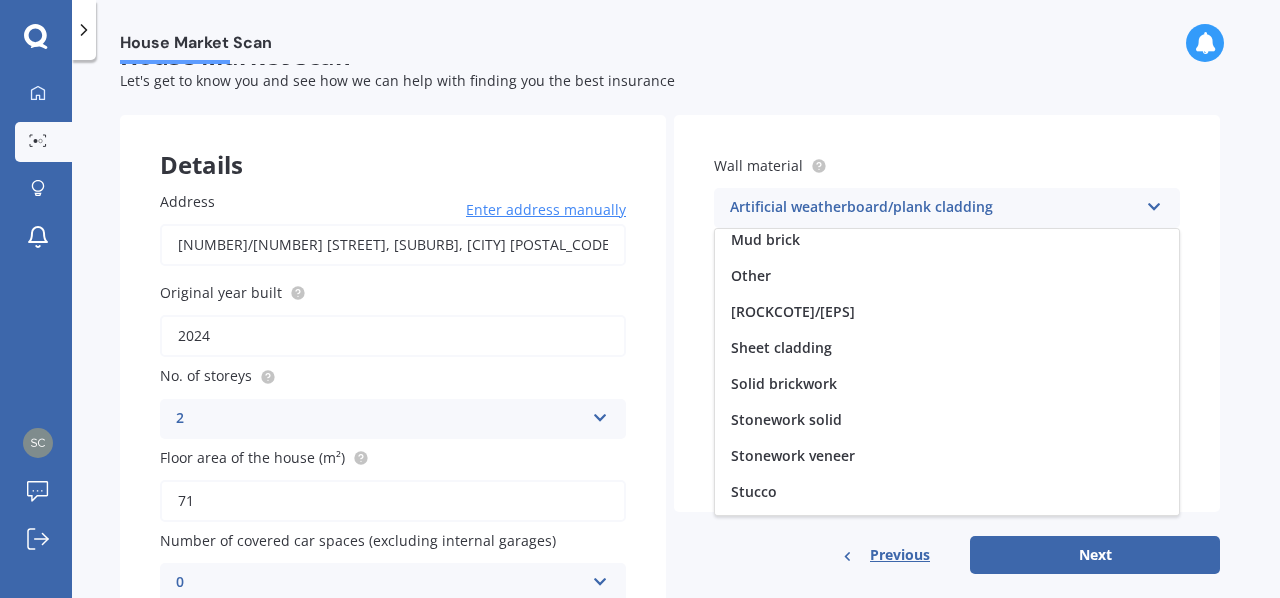 scroll, scrollTop: 181, scrollLeft: 0, axis: vertical 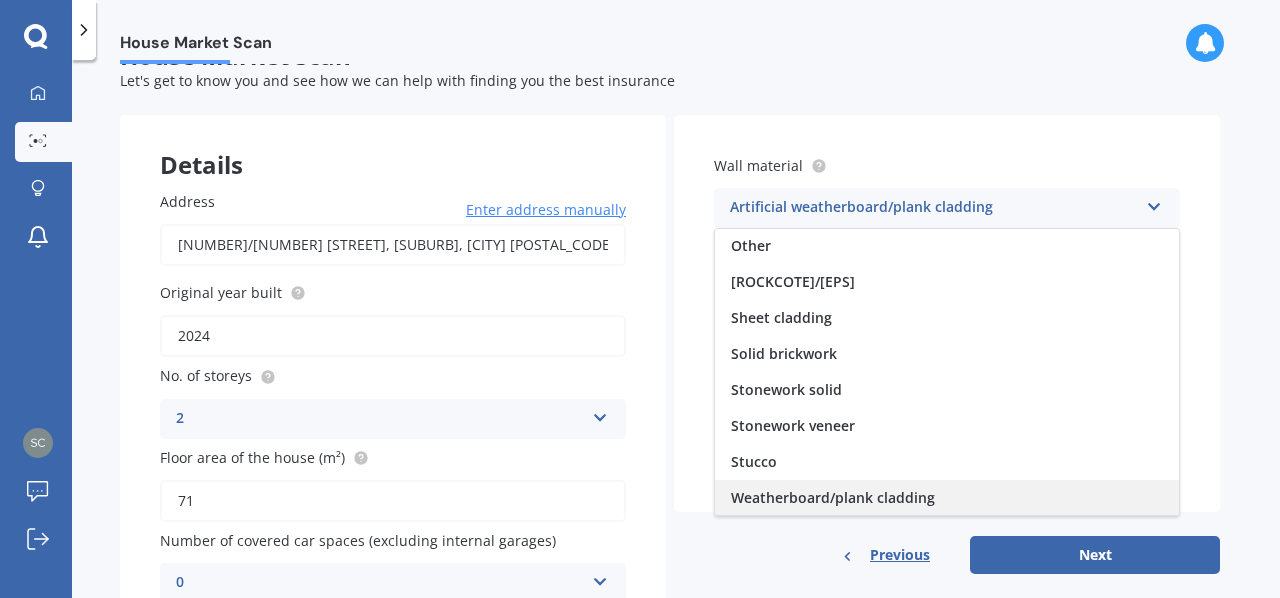 click on "Weatherboard/plank cladding" at bounding box center [947, 498] 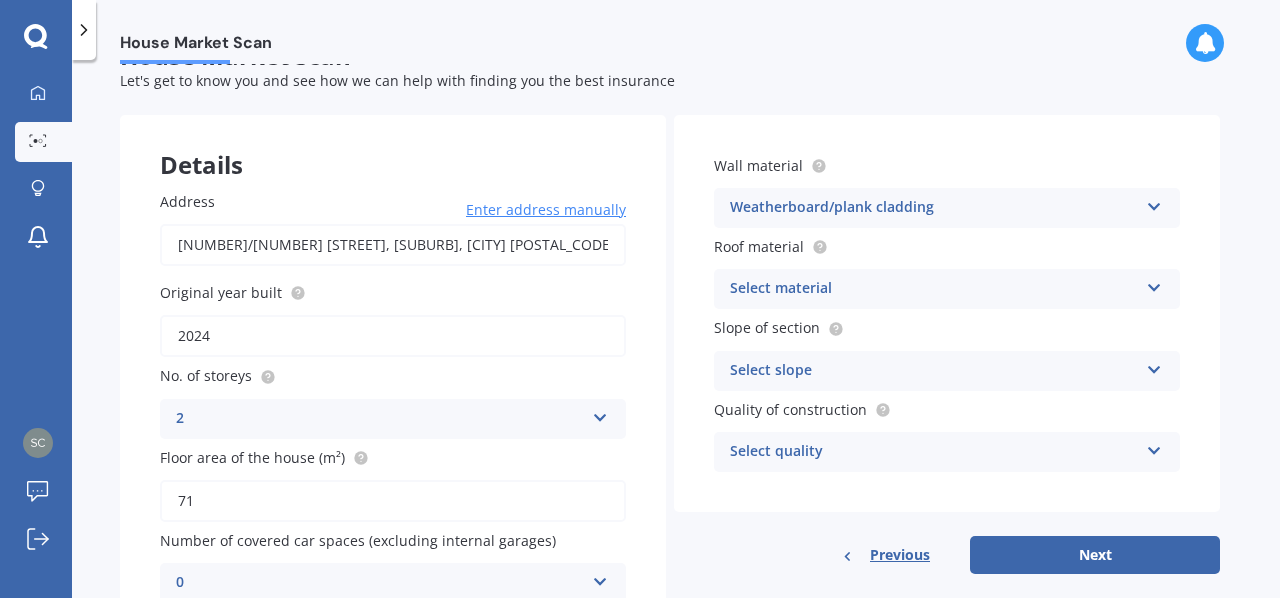 click at bounding box center [600, 414] 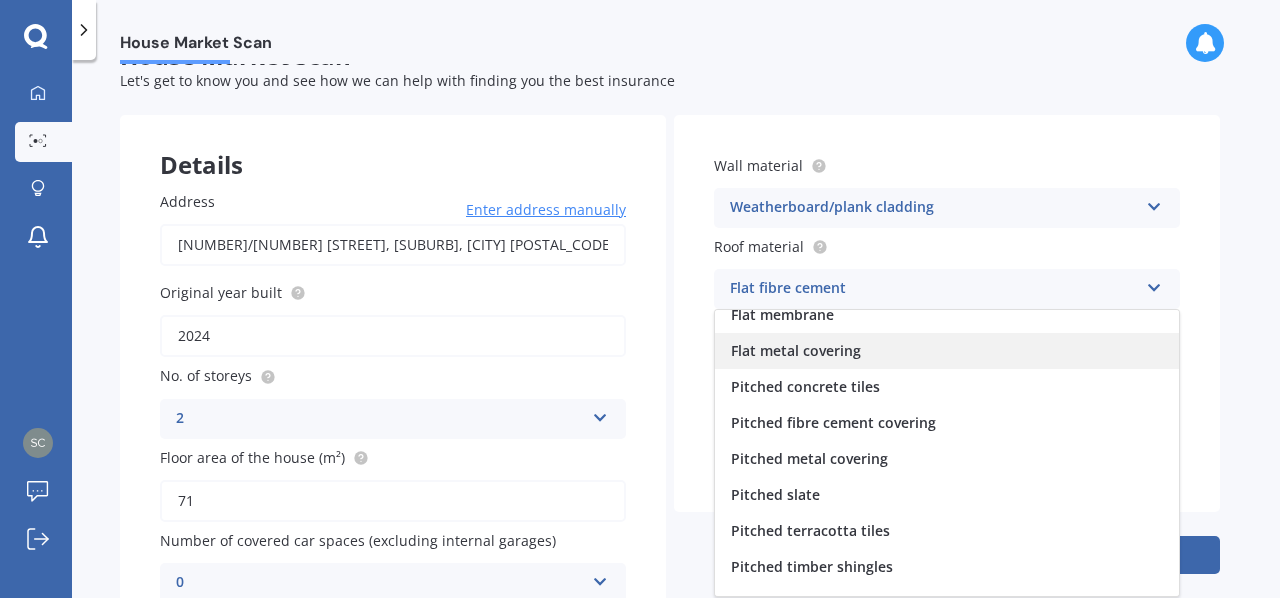 scroll, scrollTop: 73, scrollLeft: 0, axis: vertical 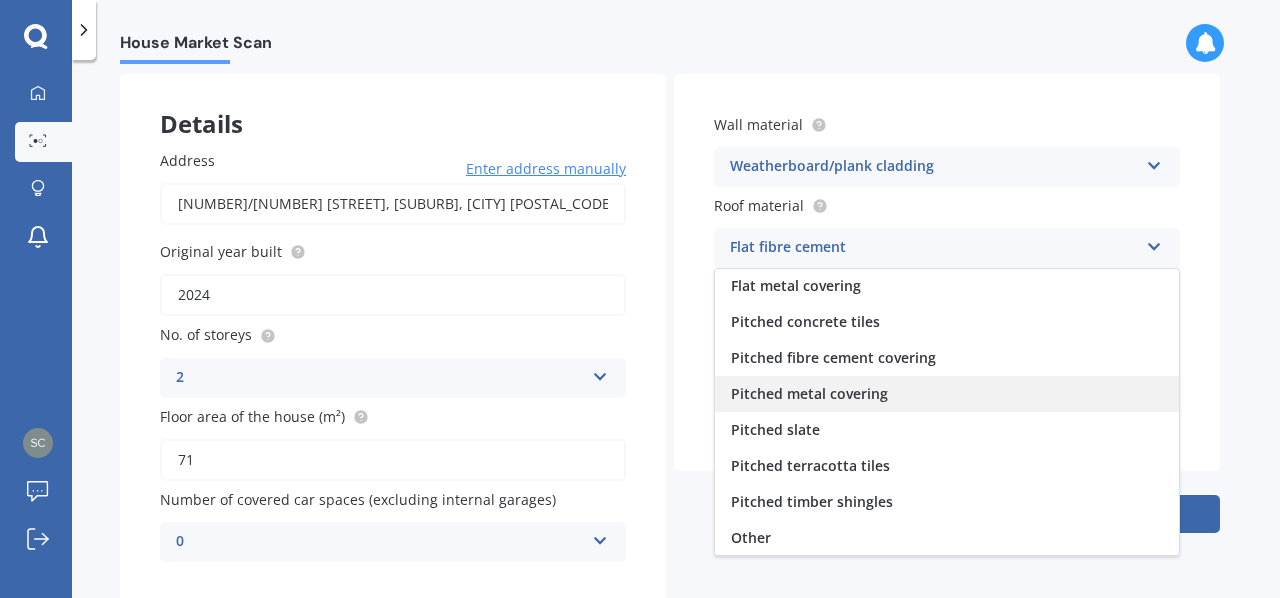 click on "Pitched metal covering" at bounding box center (947, 394) 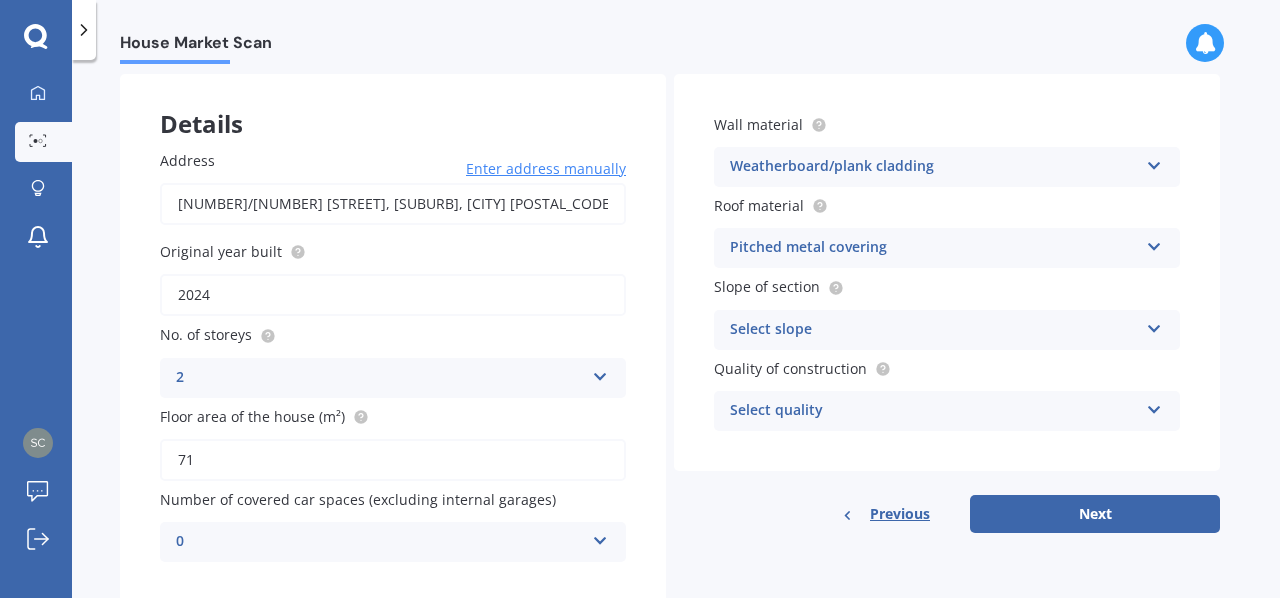 click at bounding box center (600, 373) 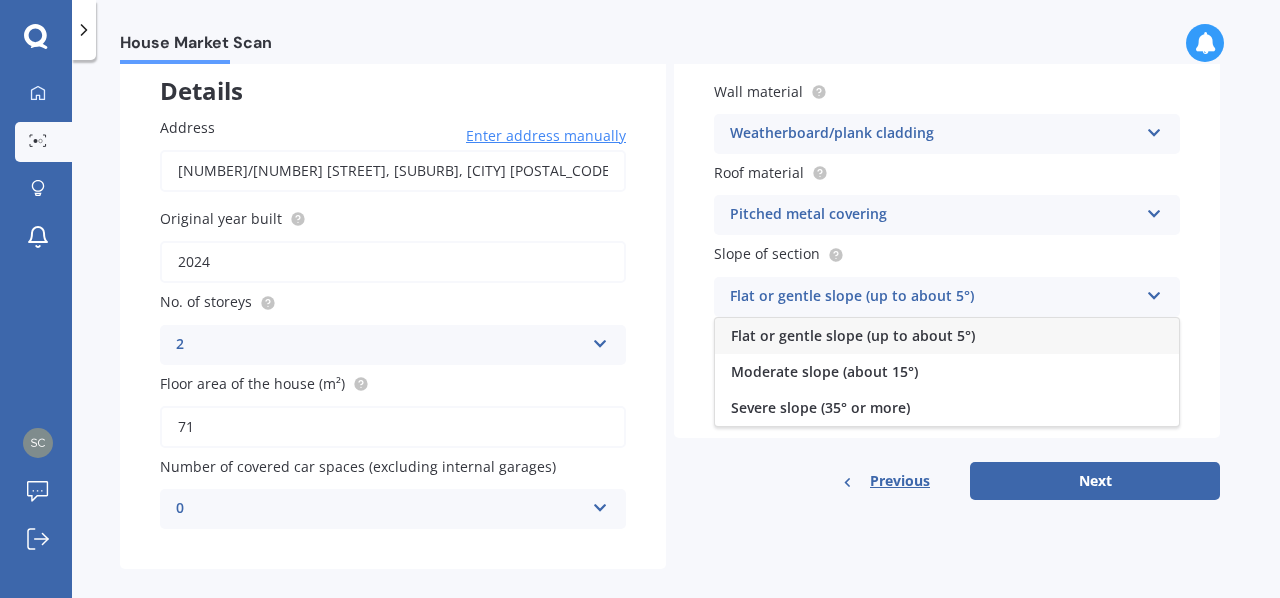 scroll, scrollTop: 120, scrollLeft: 0, axis: vertical 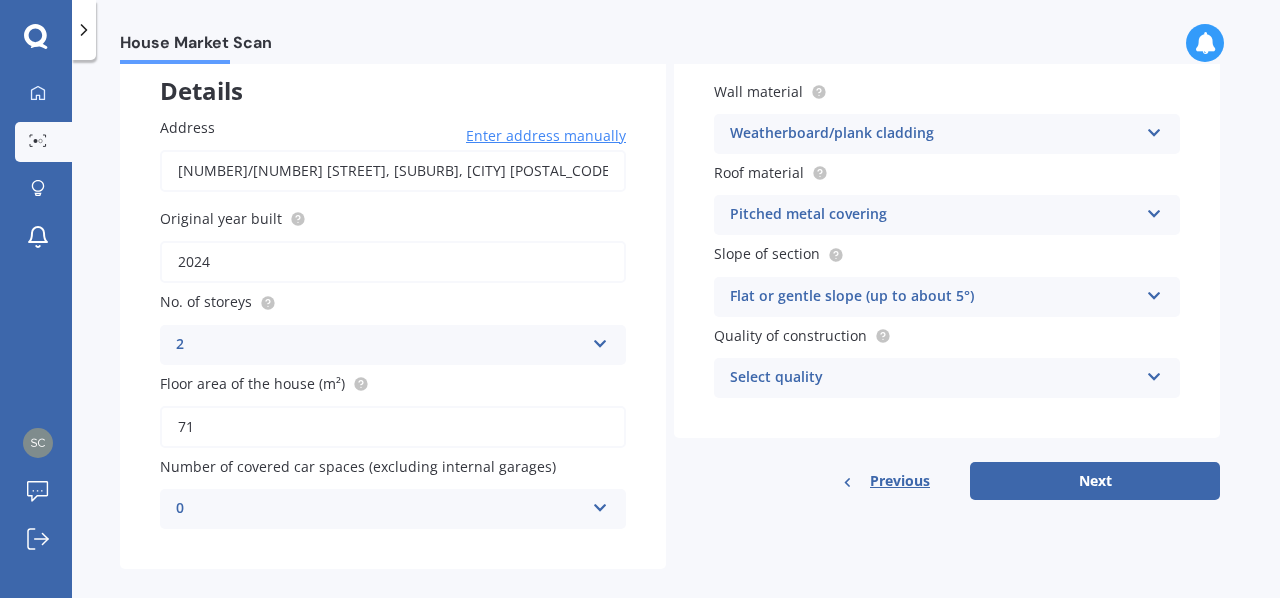 click at bounding box center (600, 340) 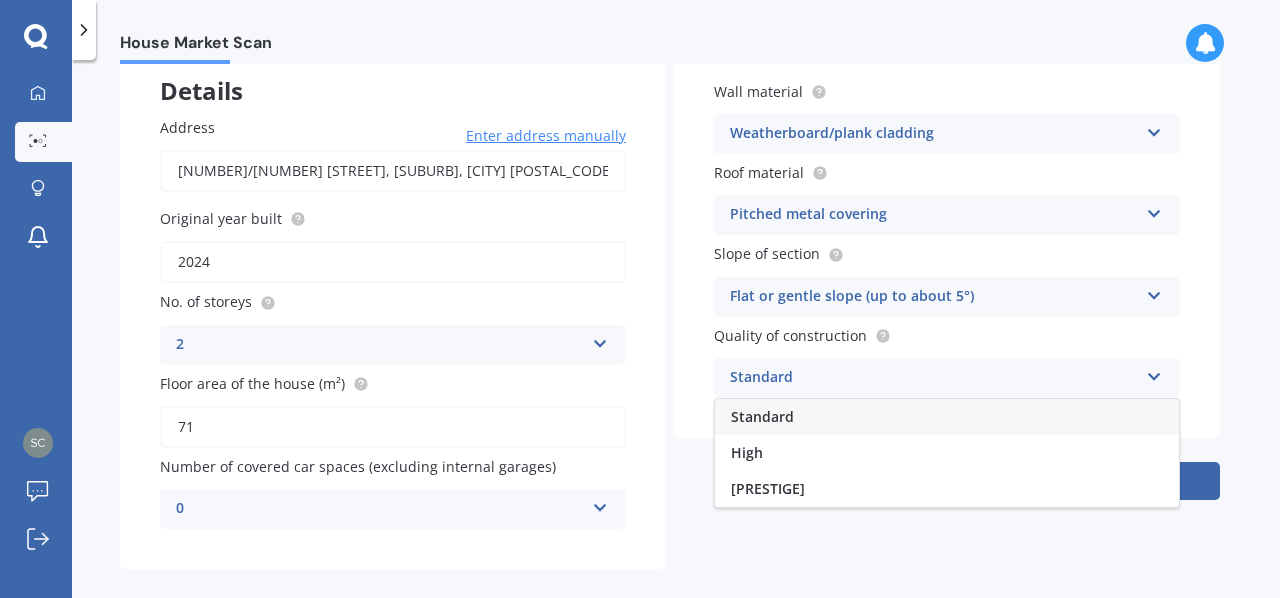 click on "Standard" at bounding box center (947, 417) 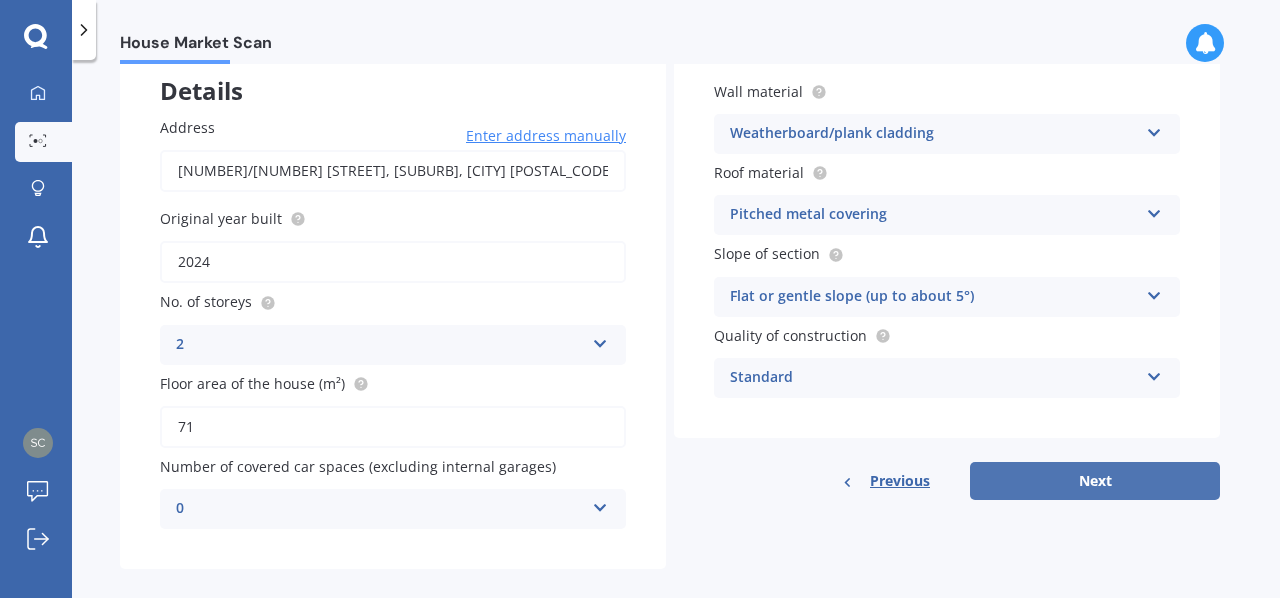 click on "Next" at bounding box center [1095, 481] 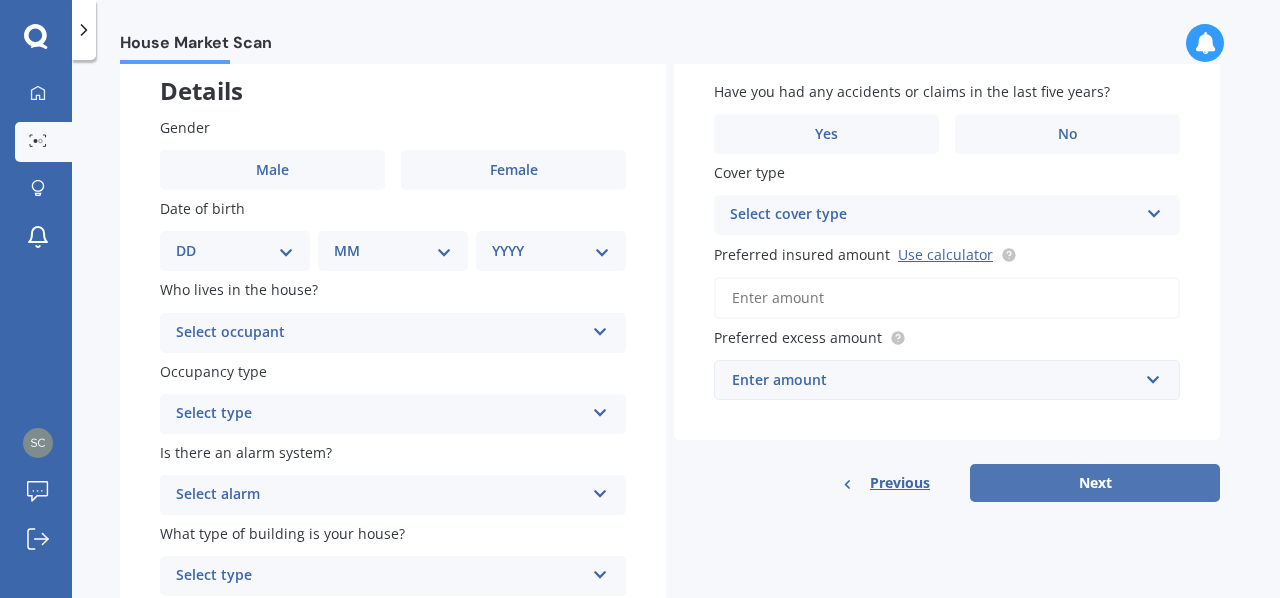 scroll, scrollTop: 0, scrollLeft: 0, axis: both 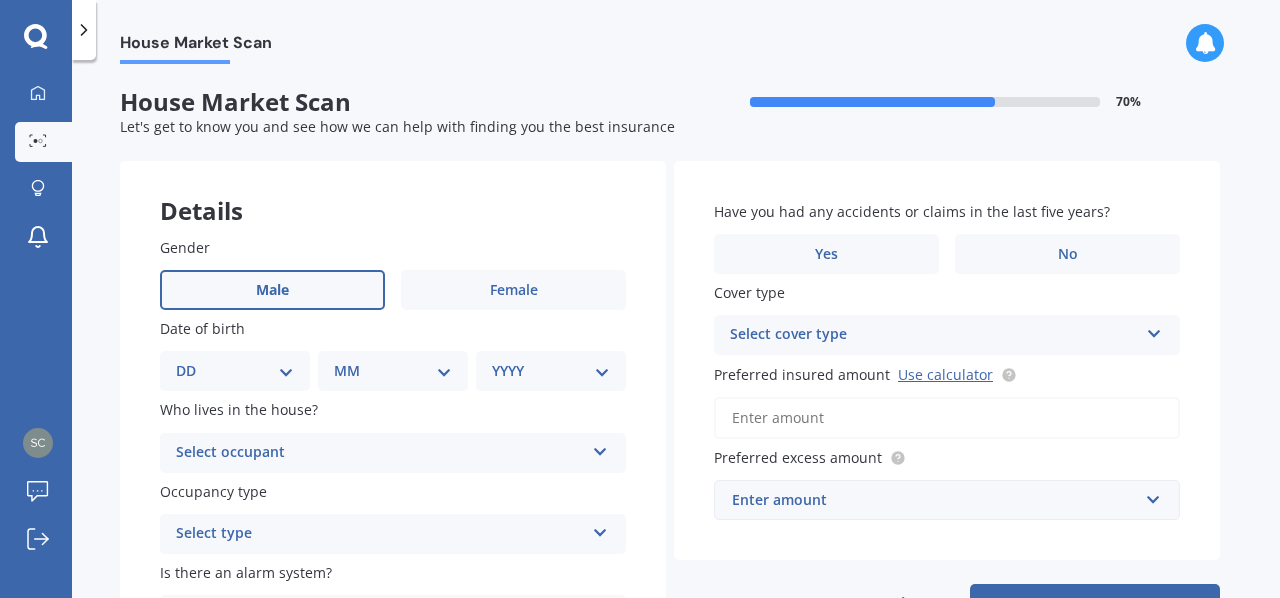 click on "Male" at bounding box center [272, 290] 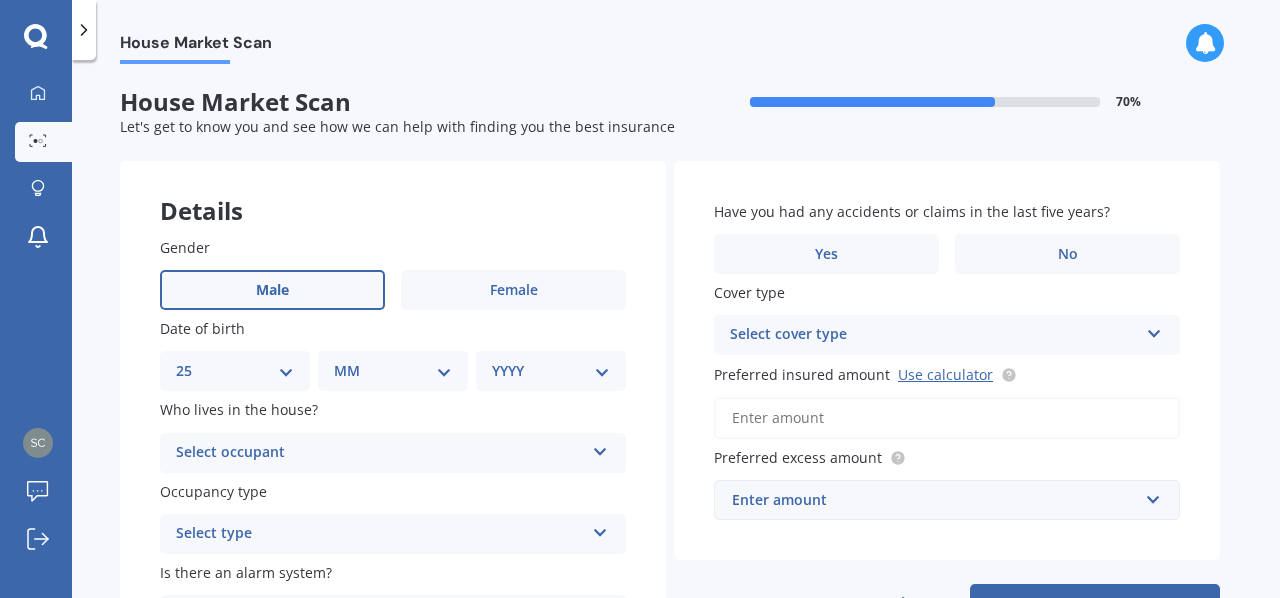 click on "DD 01 02 03 04 05 06 07 08 09 10 11 12 13 14 15 16 17 18 19 20 21 22 23 24 25 26 27 28 29 30 31" at bounding box center [235, 371] 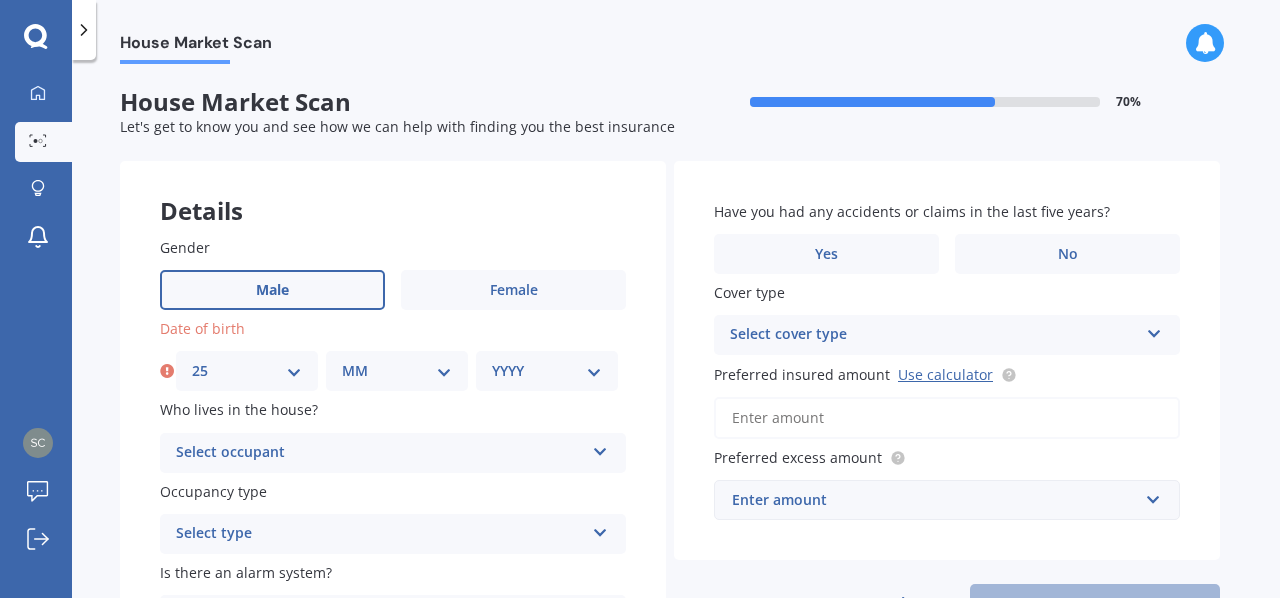 click on "MM 01 02 03 04 05 06 07 08 09 10 11 12" at bounding box center [397, 371] 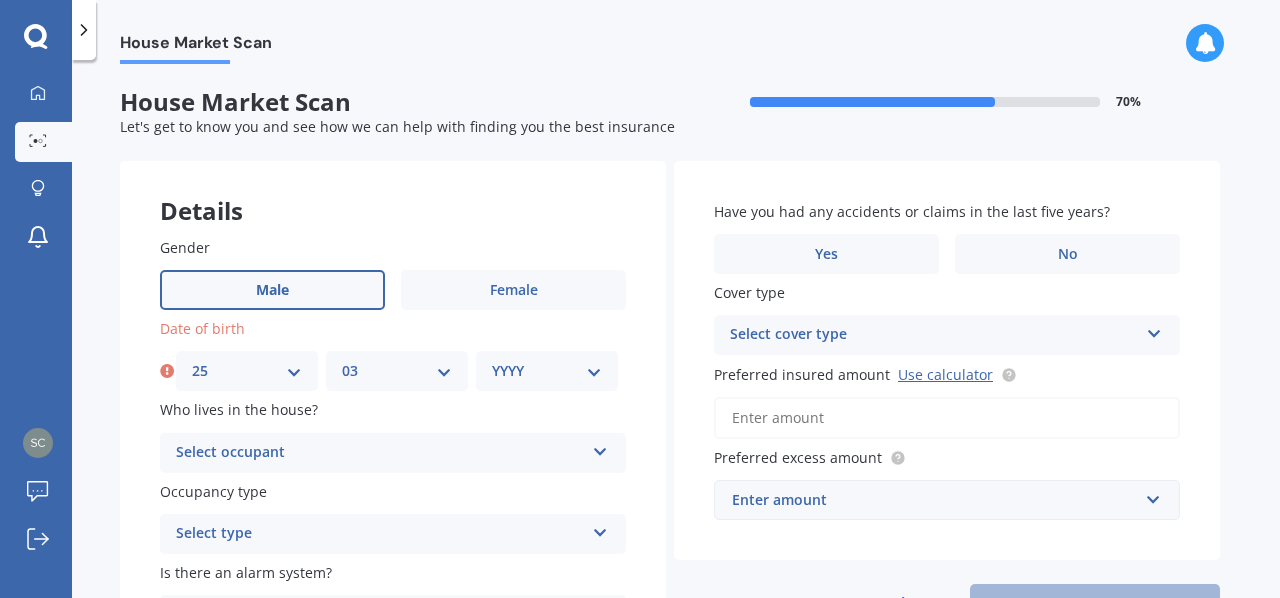 click on "MM 01 02 03 04 05 06 07 08 09 10 11 12" at bounding box center [397, 371] 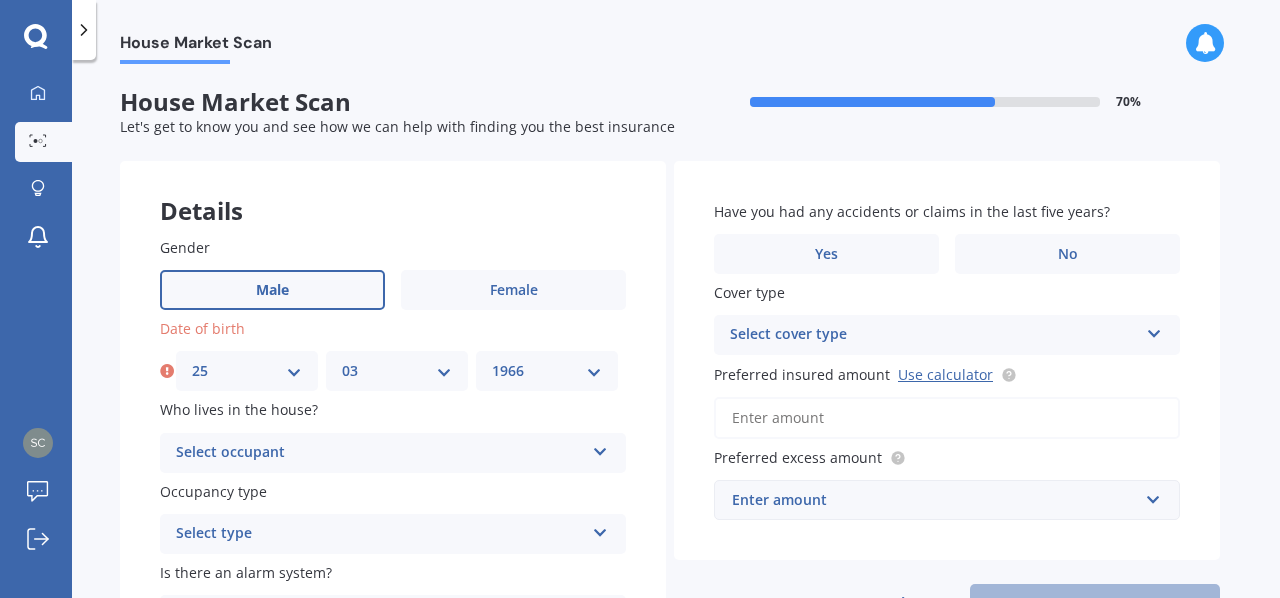 click on "YYYY 2009 2008 2007 2006 2005 2004 2003 2002 2001 2000 1999 1998 1997 1996 1995 1994 1993 1992 1991 1990 1989 1988 1987 1986 1985 1984 1983 1982 1981 1980 1979 1978 1977 1976 1975 1974 1973 1972 1971 1970 1969 1968 1967 1966 1965 1964 1963 1962 1961 1960 1959 1958 1957 1956 1955 1954 1953 1952 1951 1950 1949 1948 1947 1946 1945 1944 1943 1942 1941 1940 1939 1938 1937 1936 1935 1934 1933 1932 1931 1930 1929 1928 1927 1926 1925 1924 1923 1922 1921 1920 1919 1918 1917 1916 1915 1914 1913 1912 1911 1910" at bounding box center [547, 371] 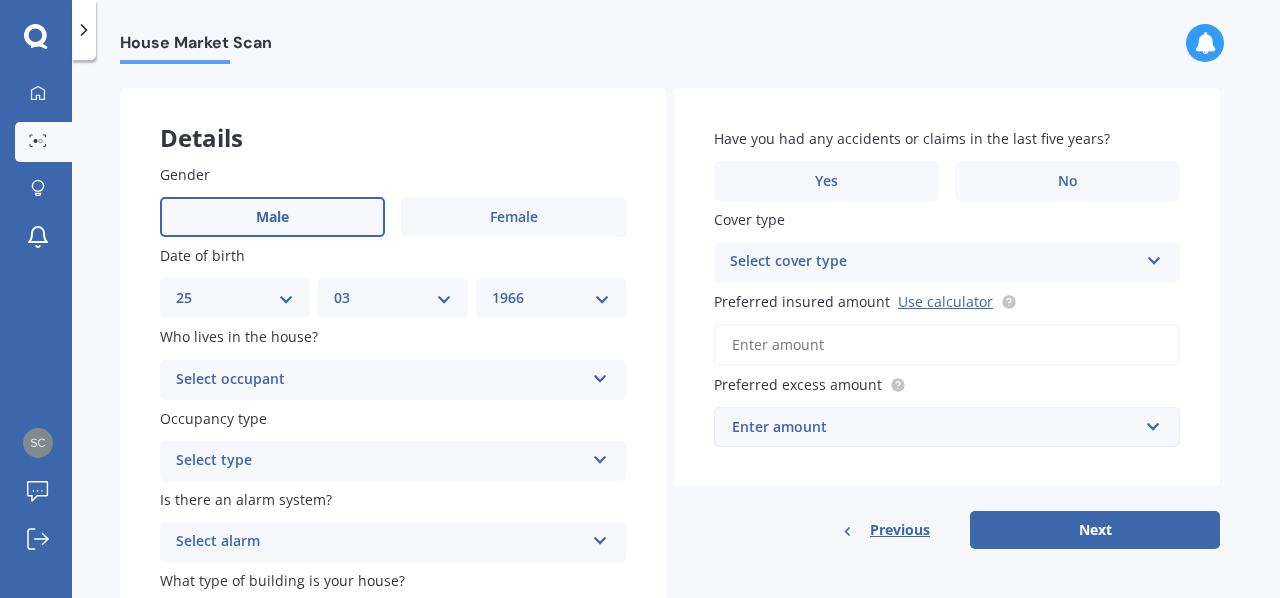 scroll, scrollTop: 74, scrollLeft: 0, axis: vertical 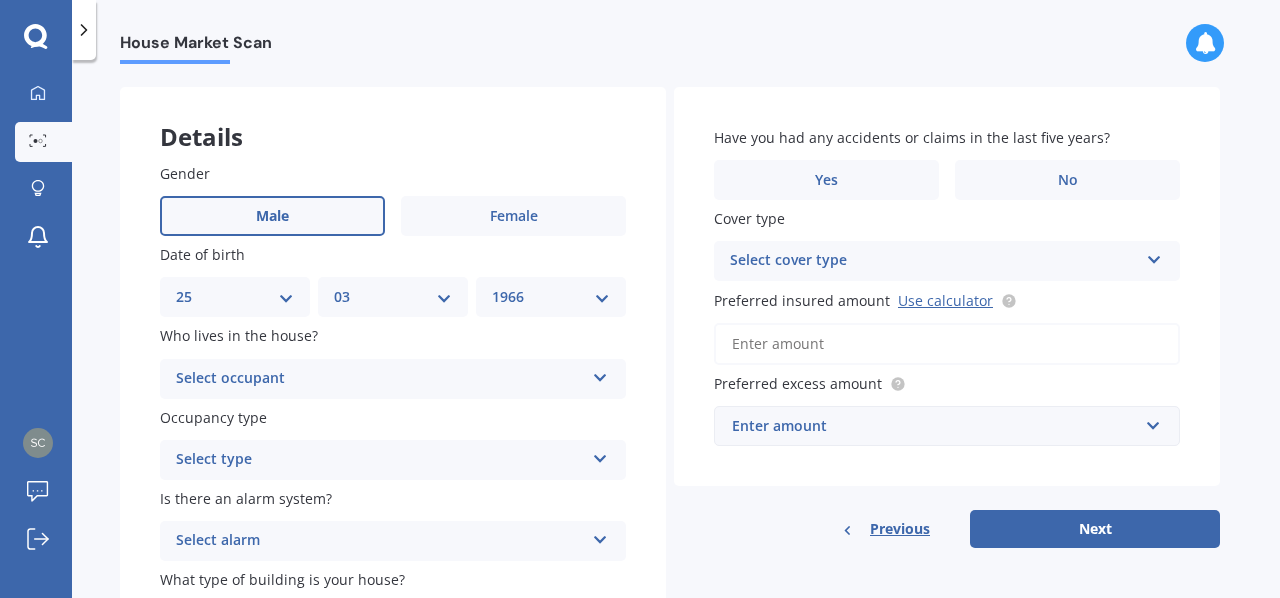 click at bounding box center [600, 374] 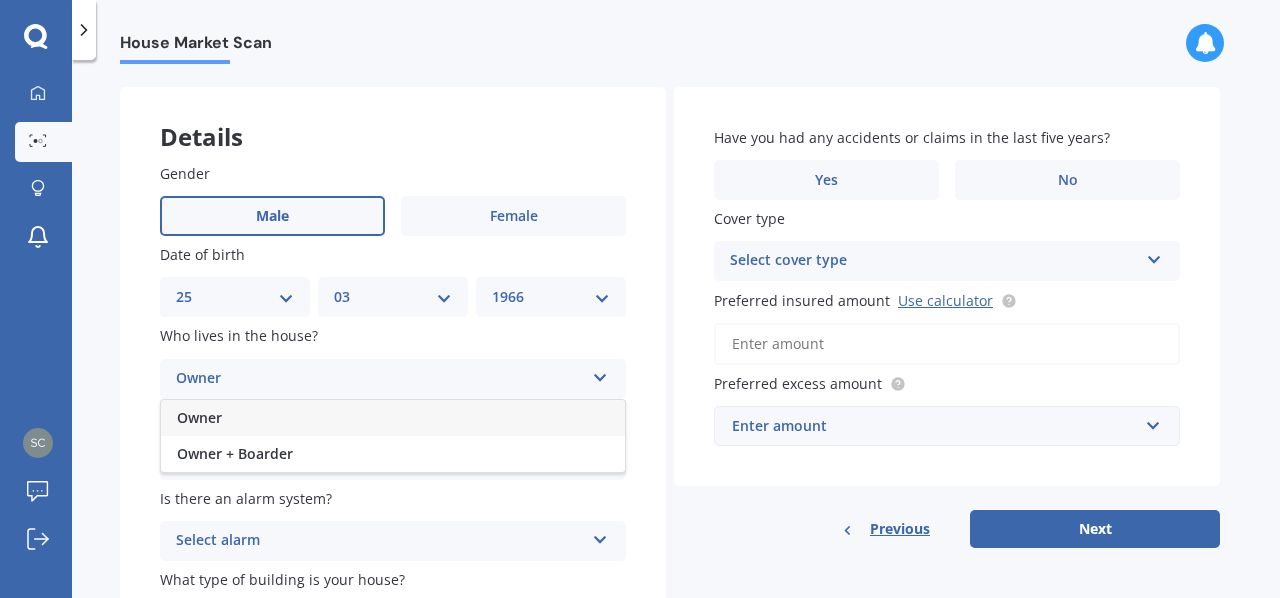 click on "Owner" at bounding box center (199, 417) 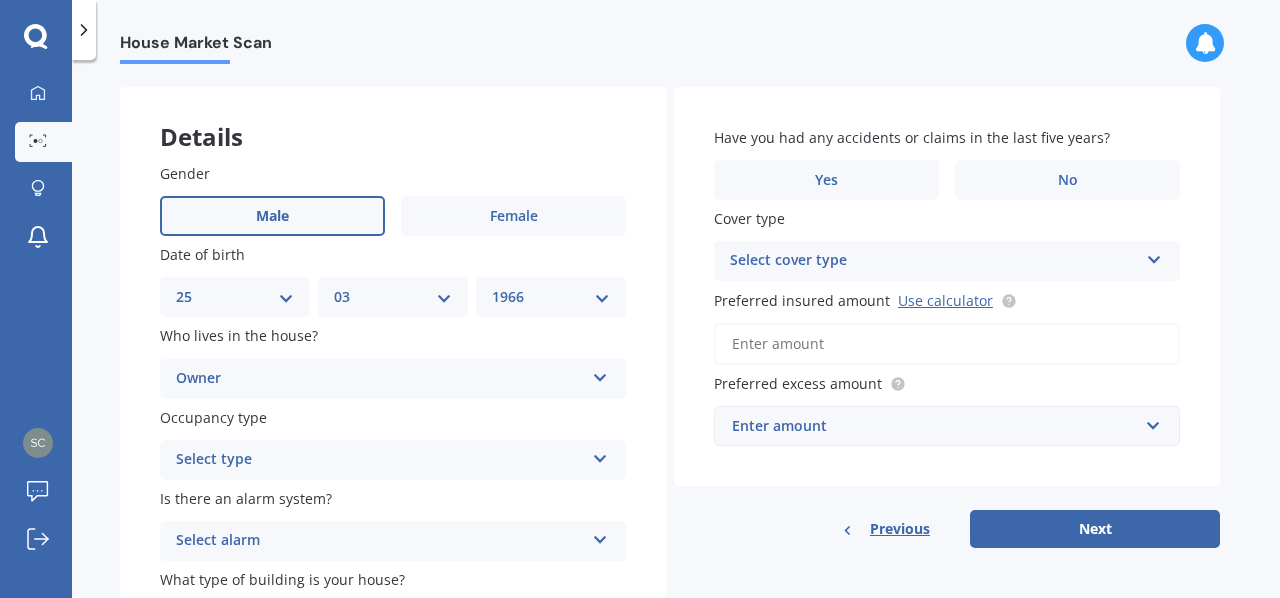 click at bounding box center (600, 374) 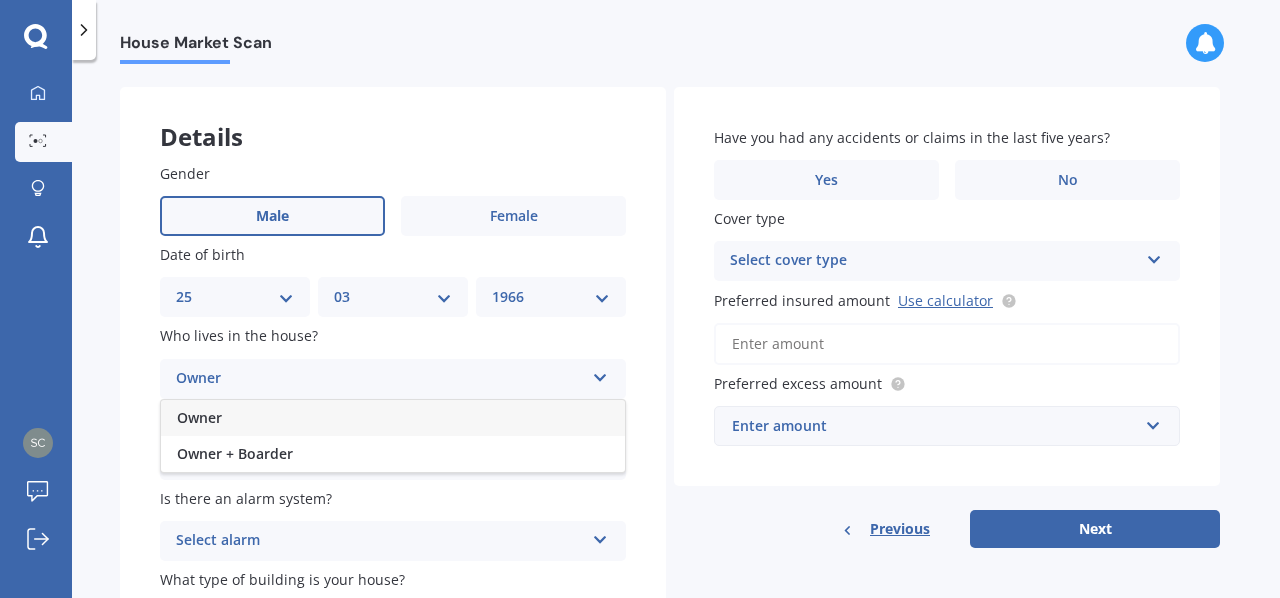 click on "Owner" at bounding box center [393, 418] 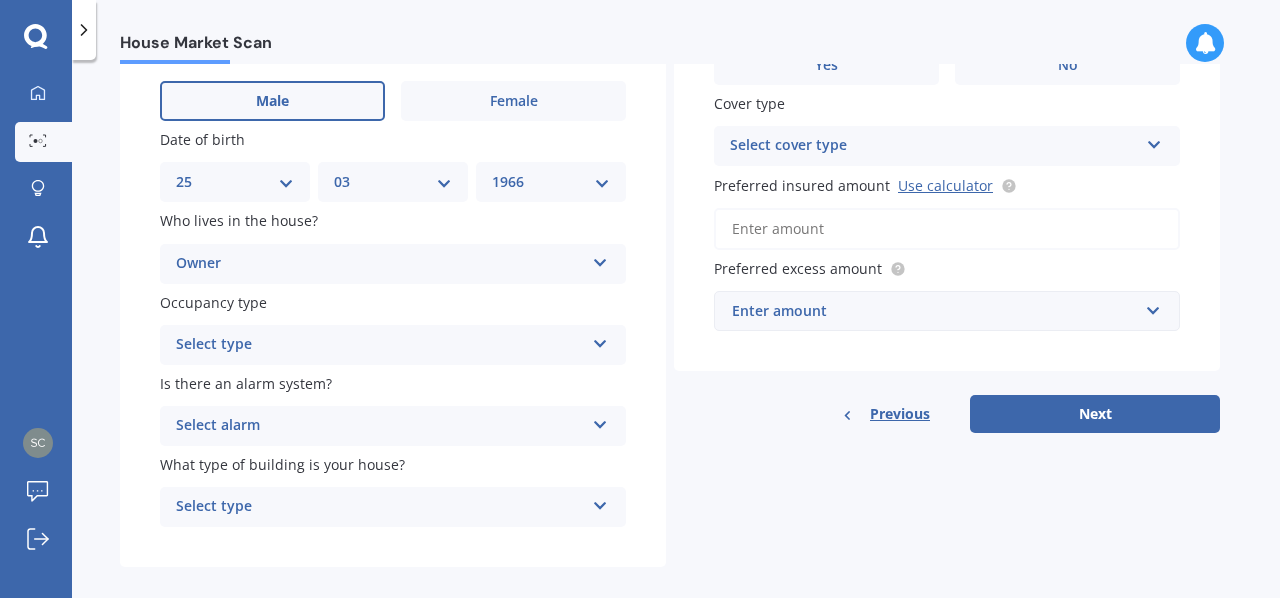 scroll, scrollTop: 199, scrollLeft: 0, axis: vertical 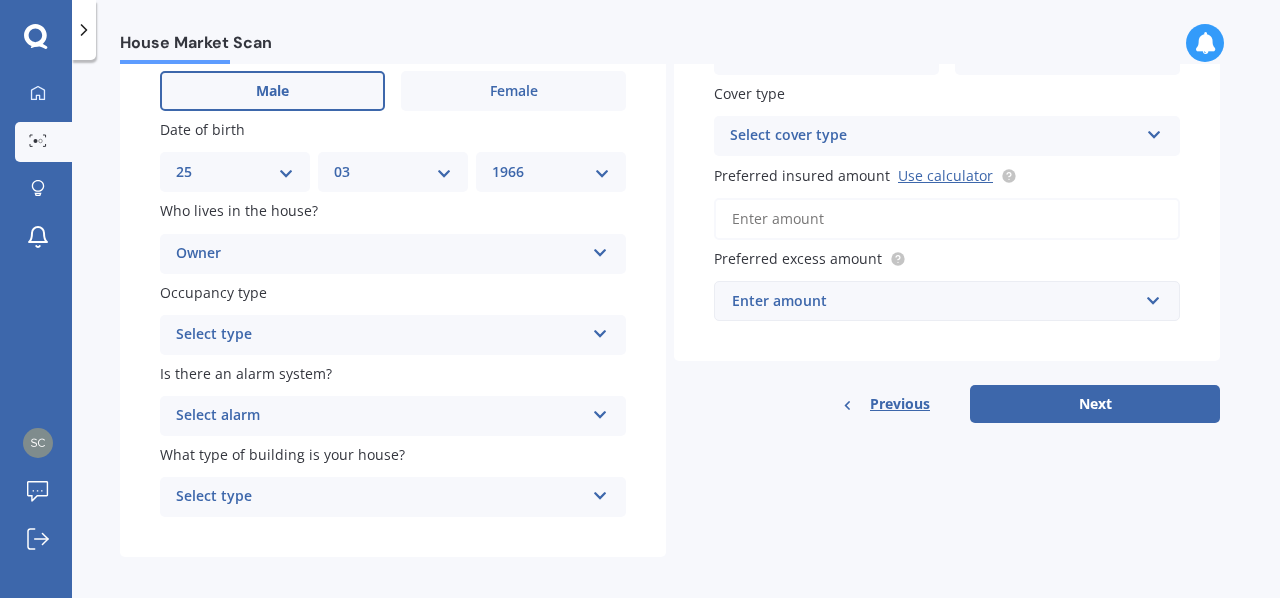 click at bounding box center (600, 249) 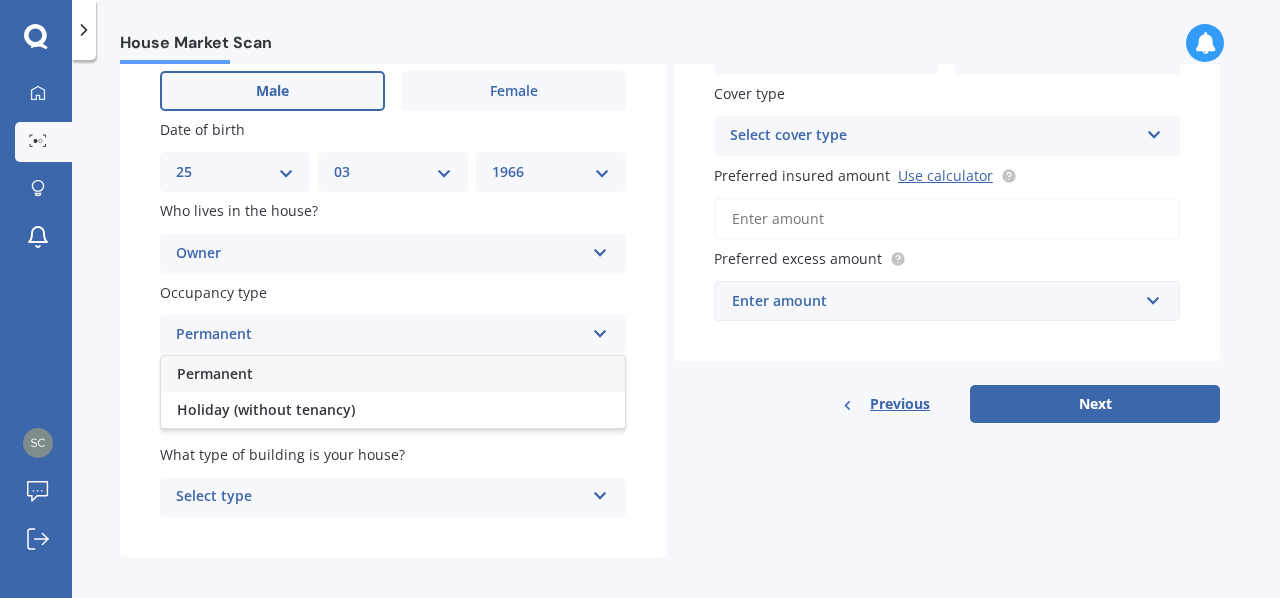 click on "Permanent" at bounding box center [215, 373] 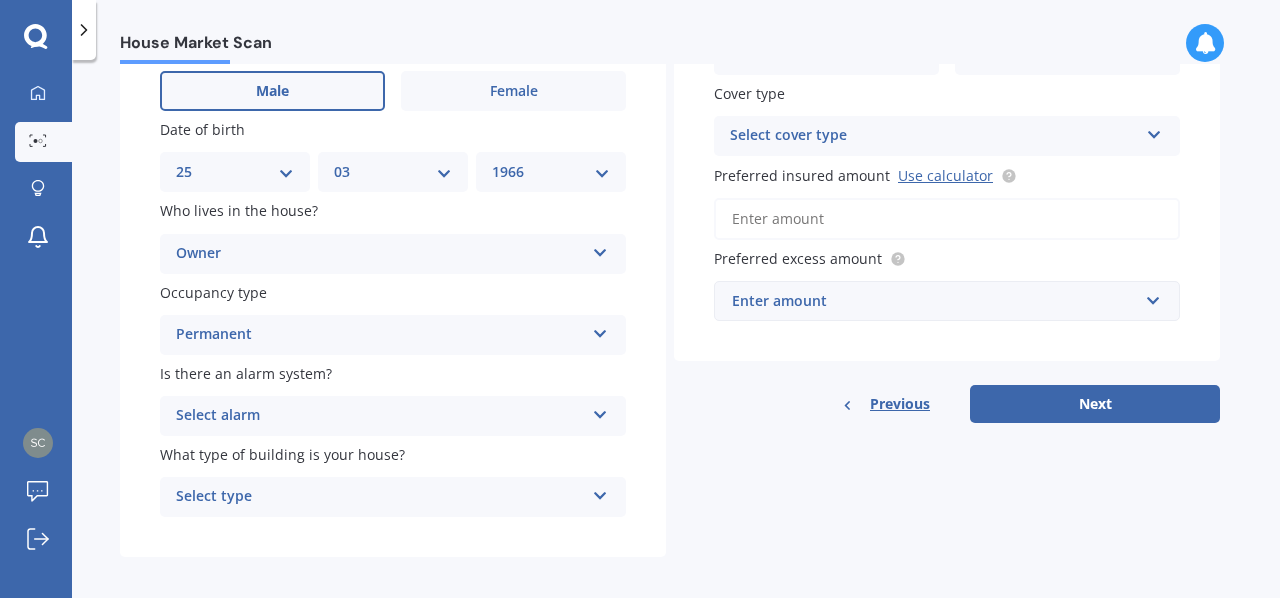click at bounding box center (600, 249) 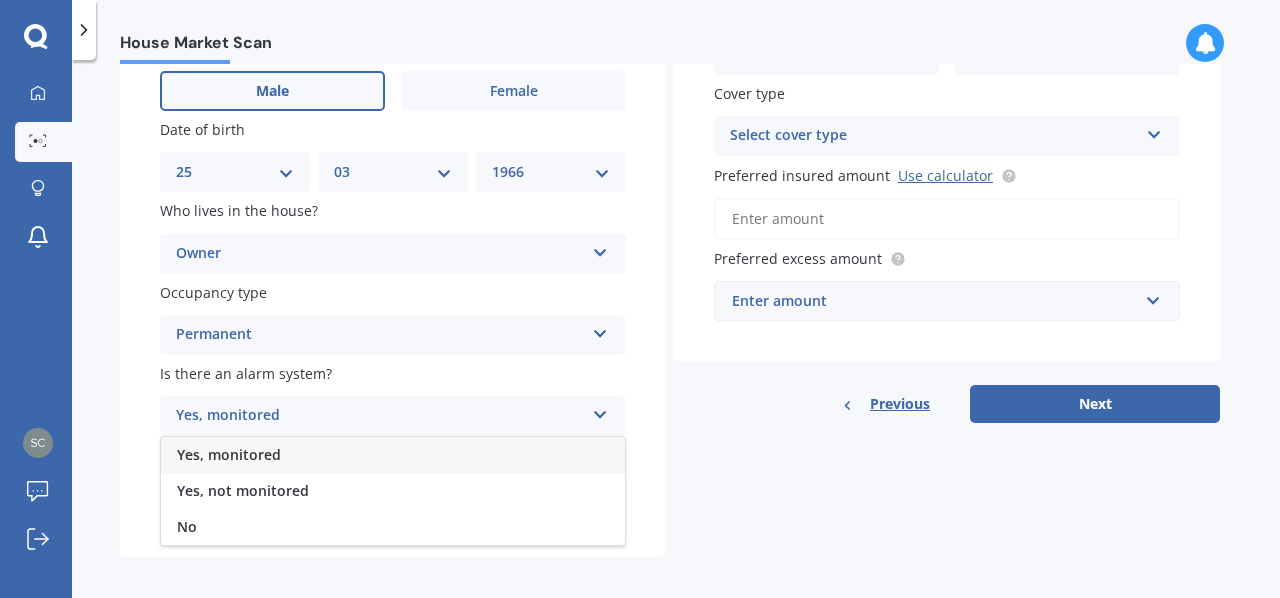 click on "Yes, monitored" at bounding box center (393, 455) 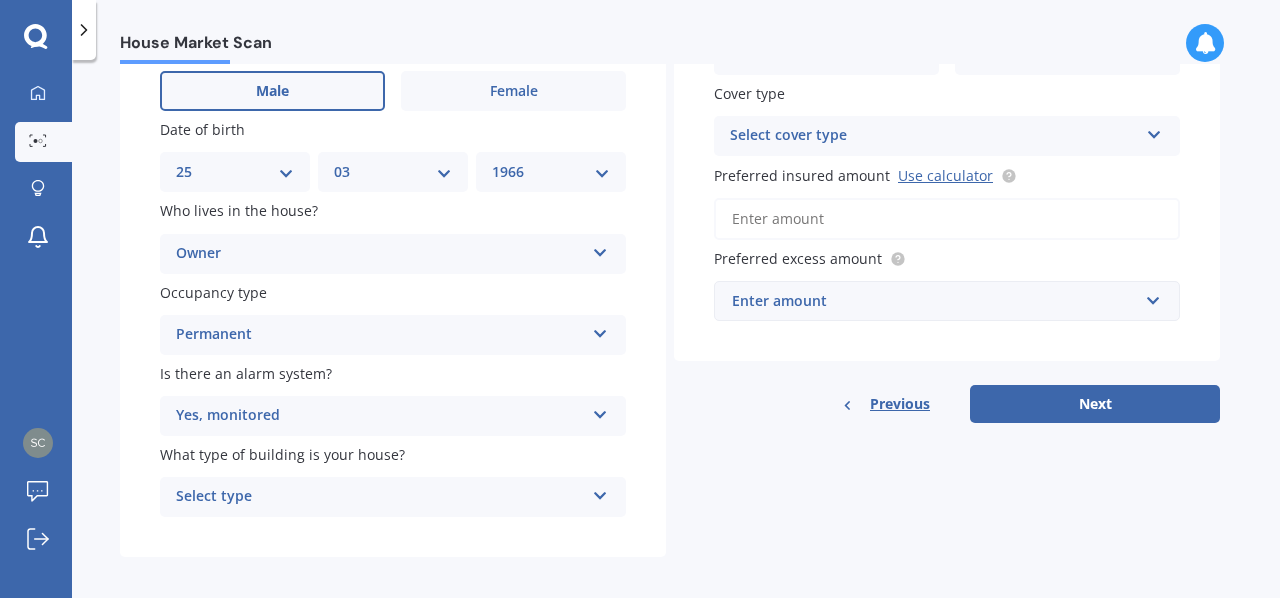 scroll, scrollTop: 212, scrollLeft: 0, axis: vertical 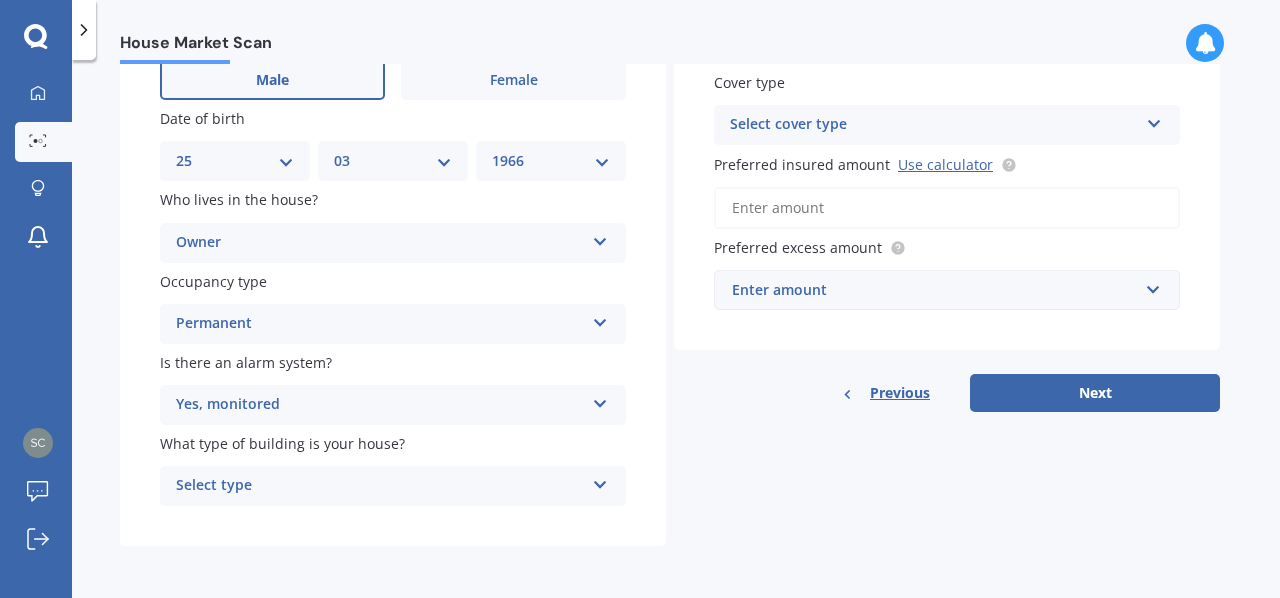 click at bounding box center [600, 238] 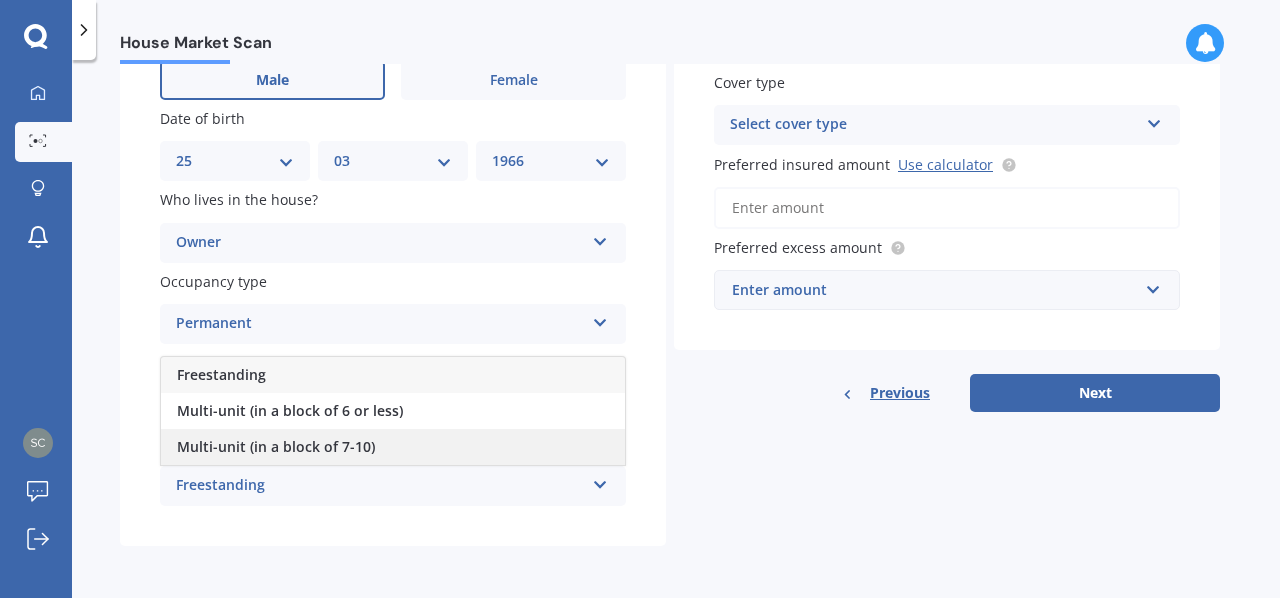 click on "Multi-unit (in a block of 7-10)" at bounding box center [221, 374] 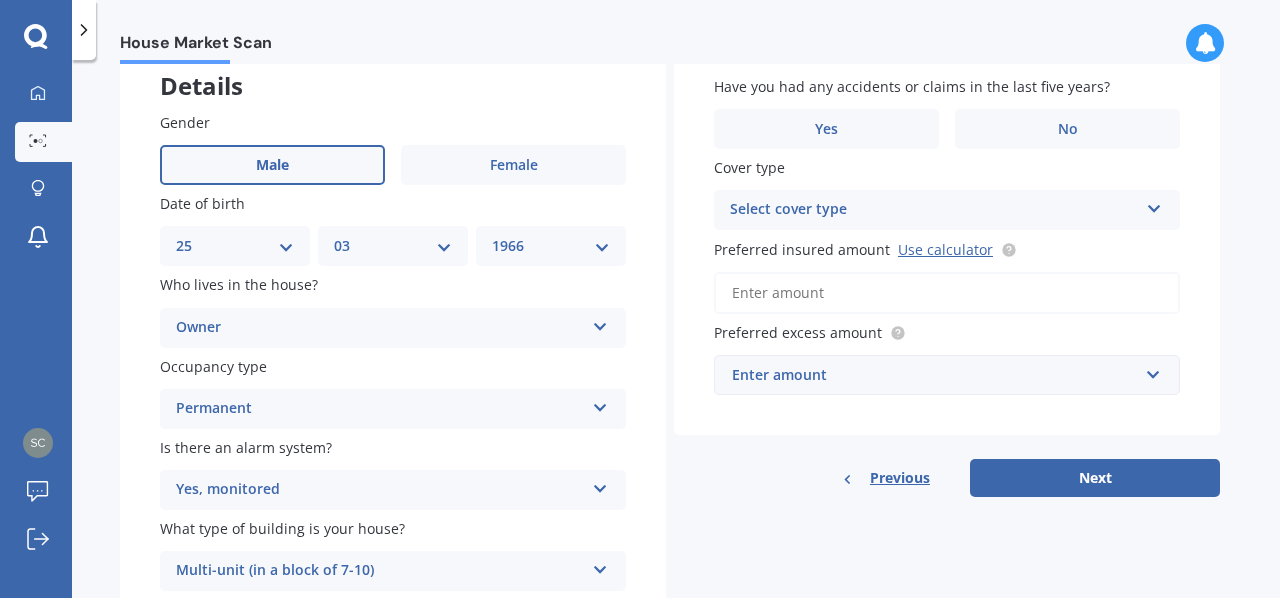 scroll, scrollTop: 0, scrollLeft: 0, axis: both 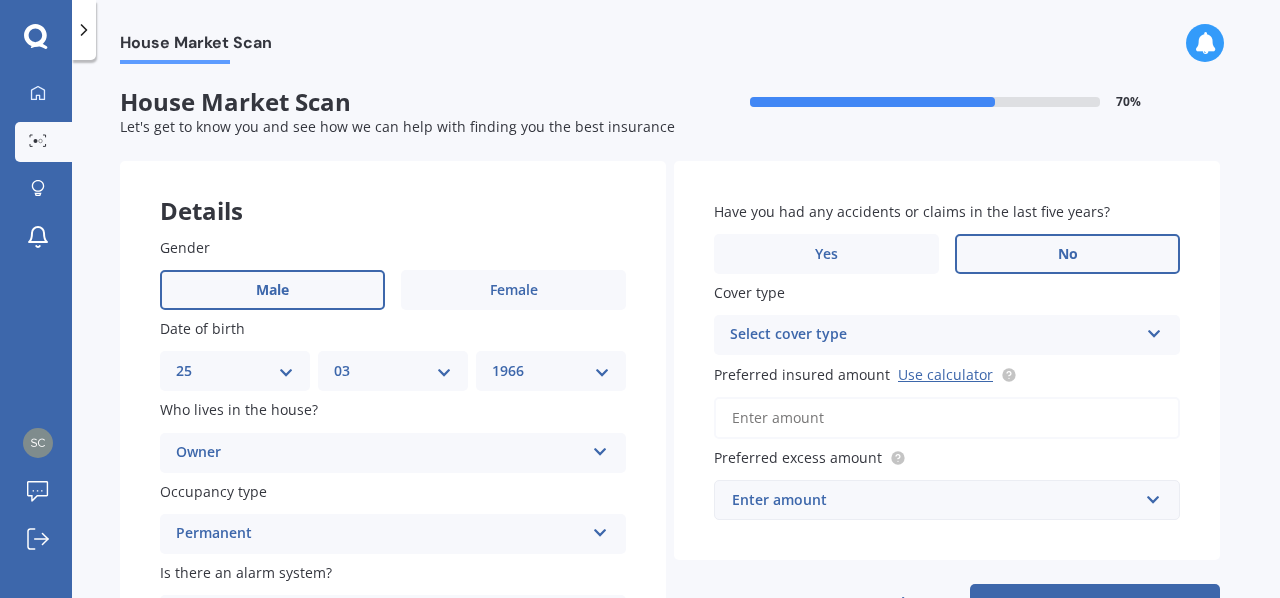 click on "No" at bounding box center [272, 290] 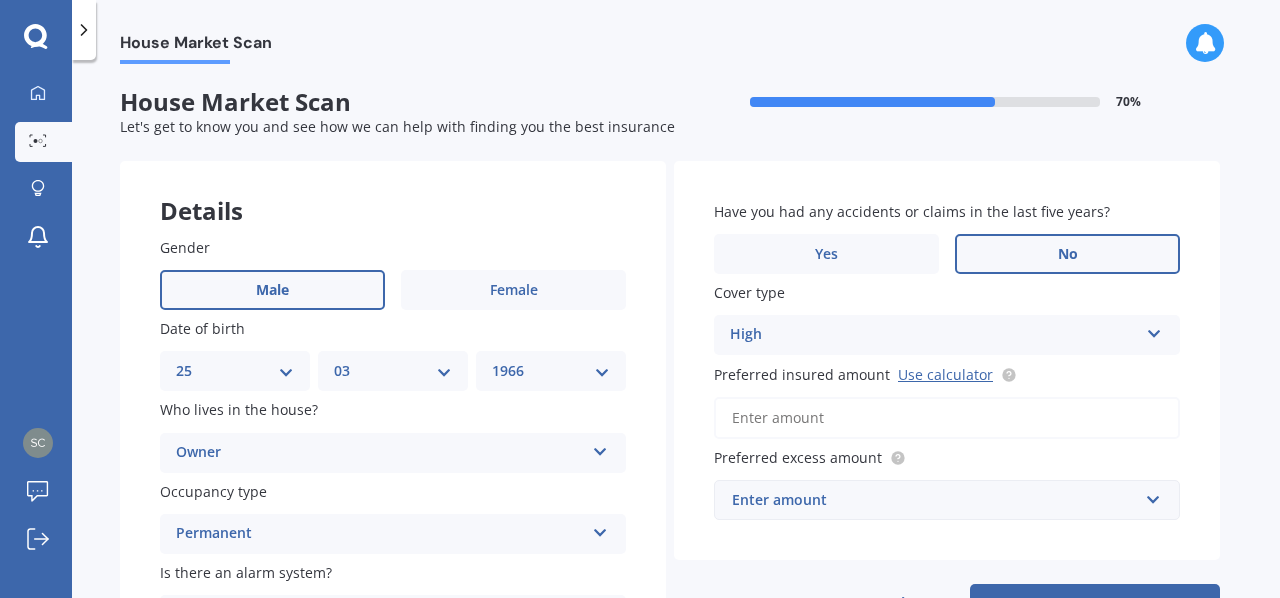 click on "Cover type" at bounding box center (943, 292) 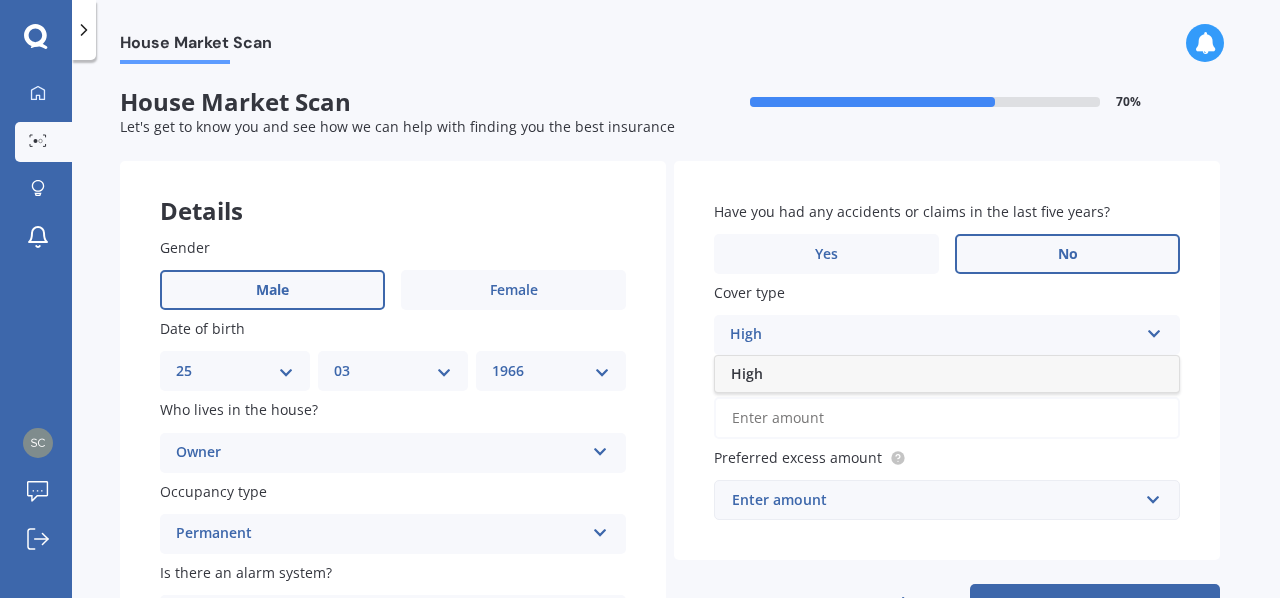 click at bounding box center [1154, 330] 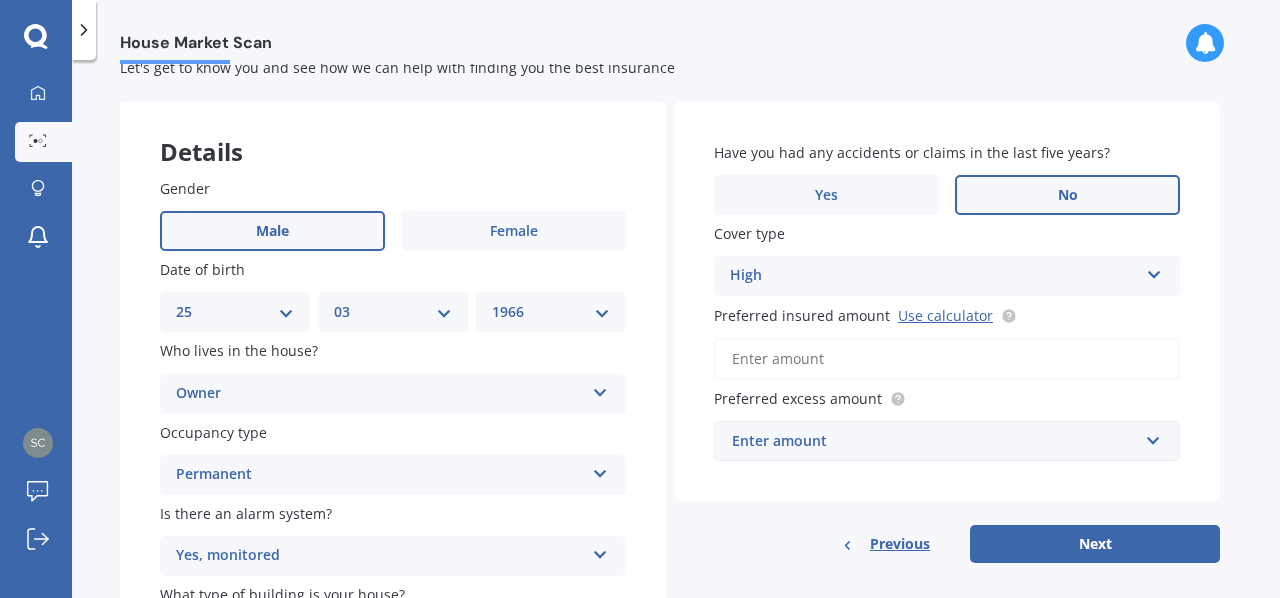 scroll, scrollTop: 60, scrollLeft: 0, axis: vertical 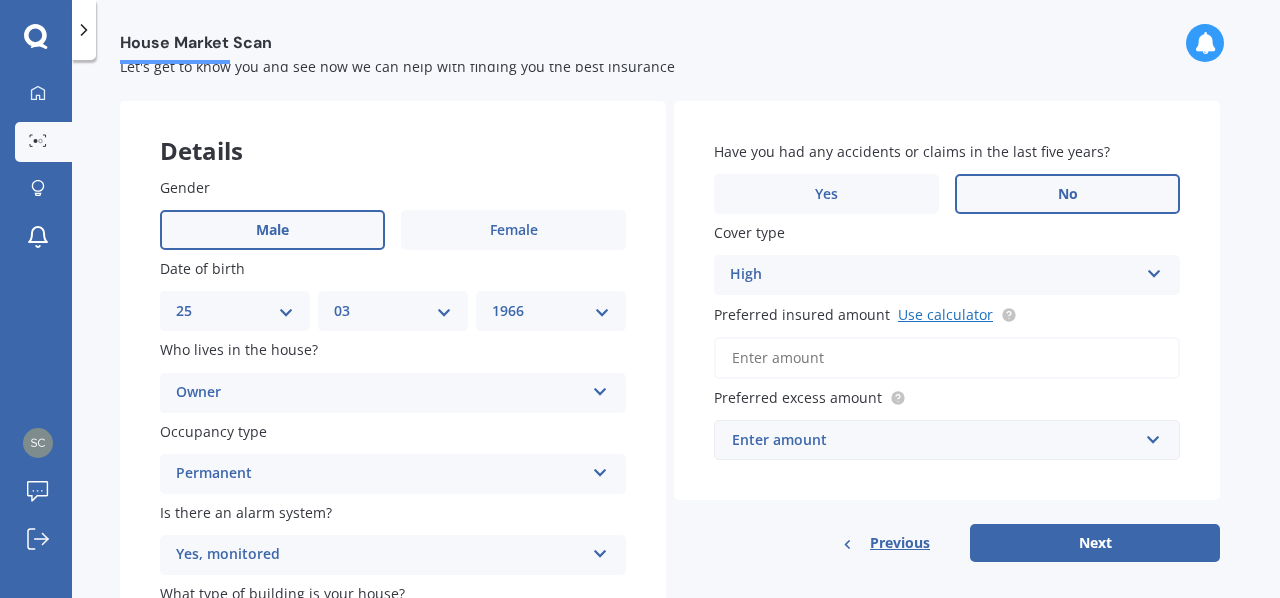 click on "Use calculator" at bounding box center [945, 314] 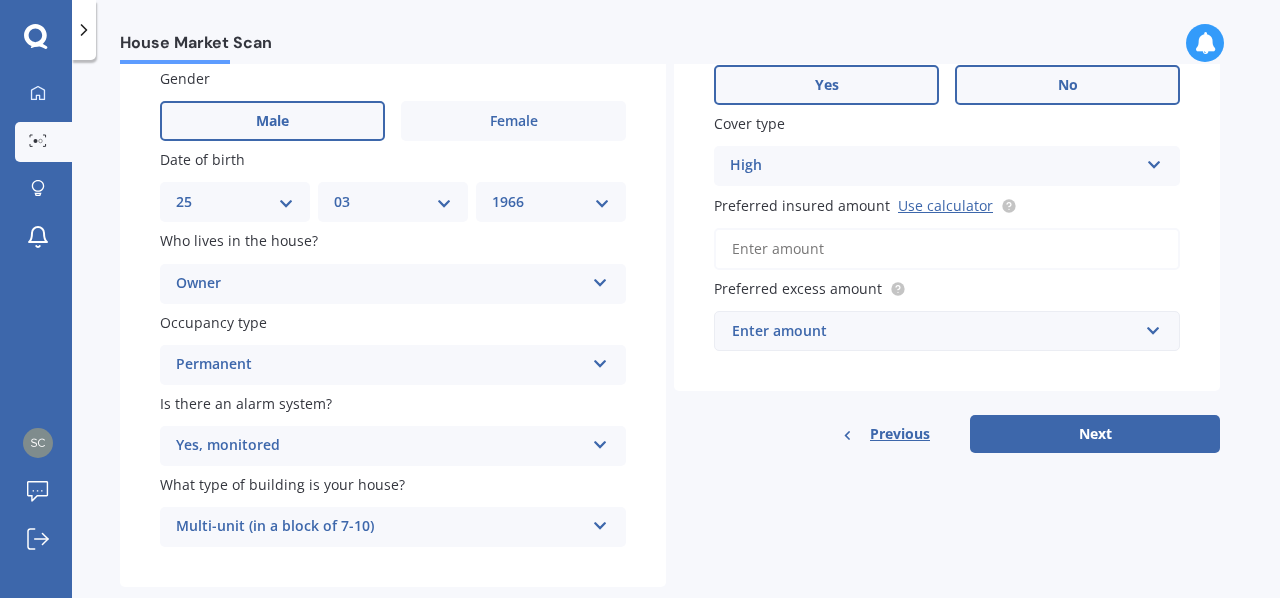 scroll, scrollTop: 171, scrollLeft: 0, axis: vertical 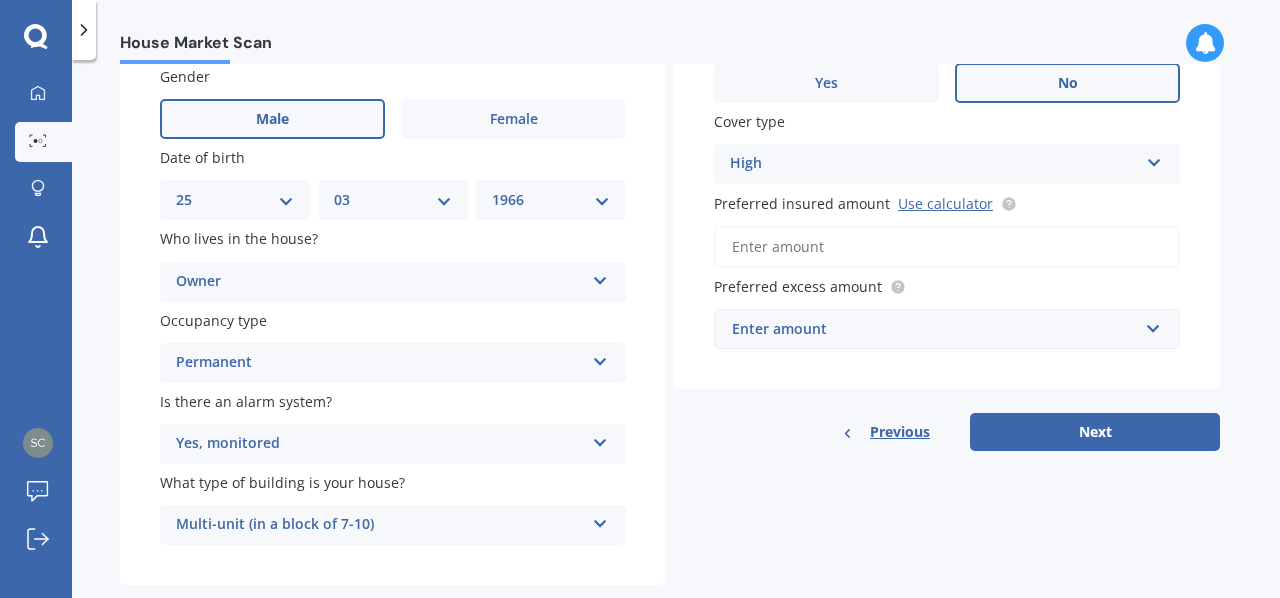 click on "Enter amount" at bounding box center (935, 329) 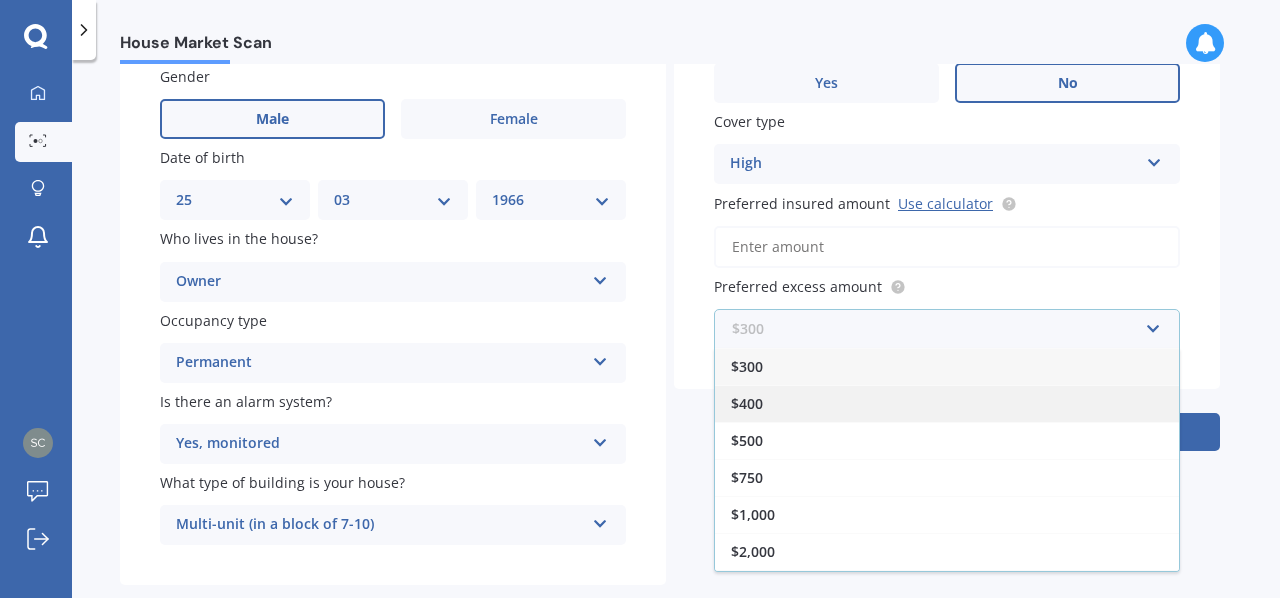 scroll, scrollTop: 32, scrollLeft: 0, axis: vertical 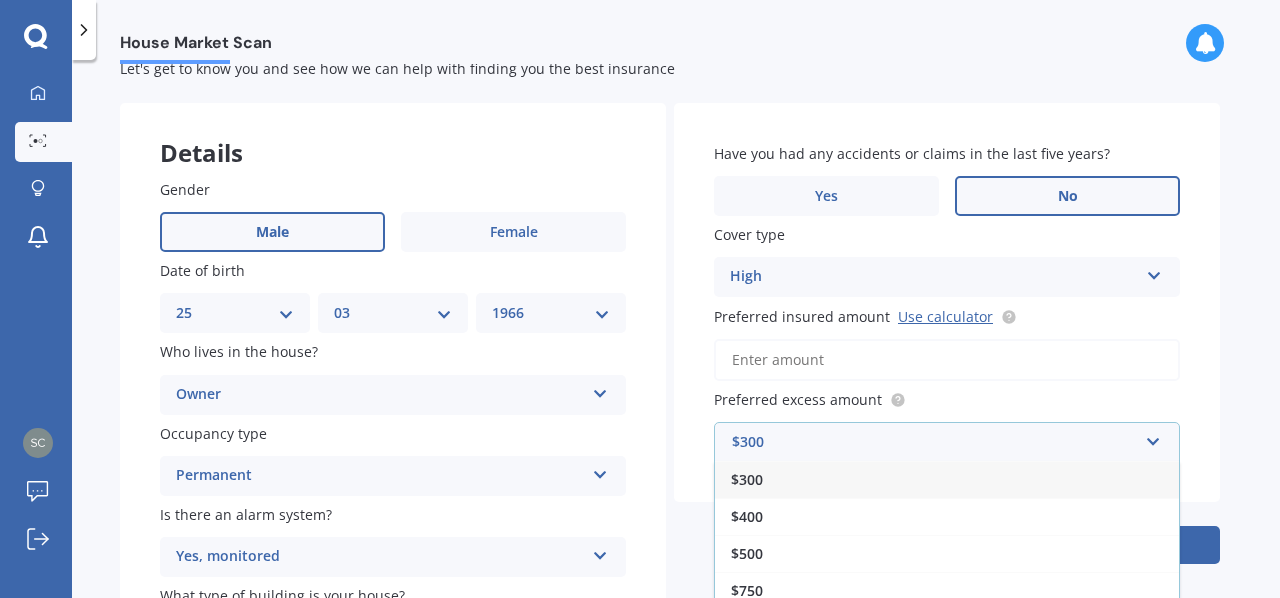 click on "$300" at bounding box center [747, 479] 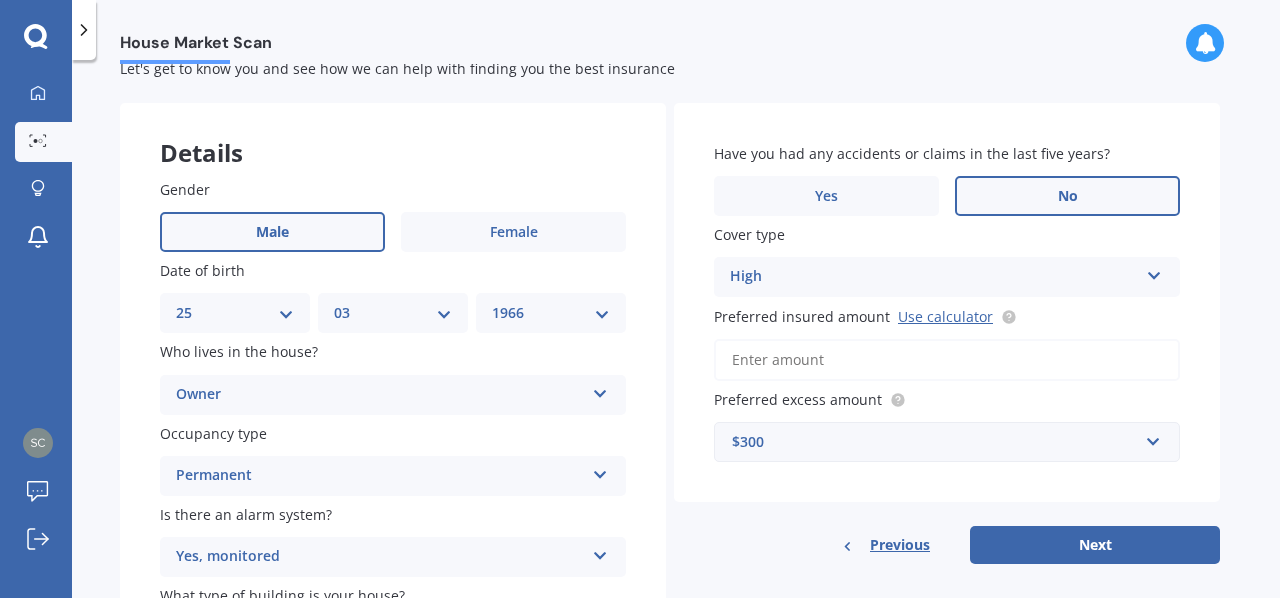 click on "Preferred insured amount Use calculator" at bounding box center [947, 360] 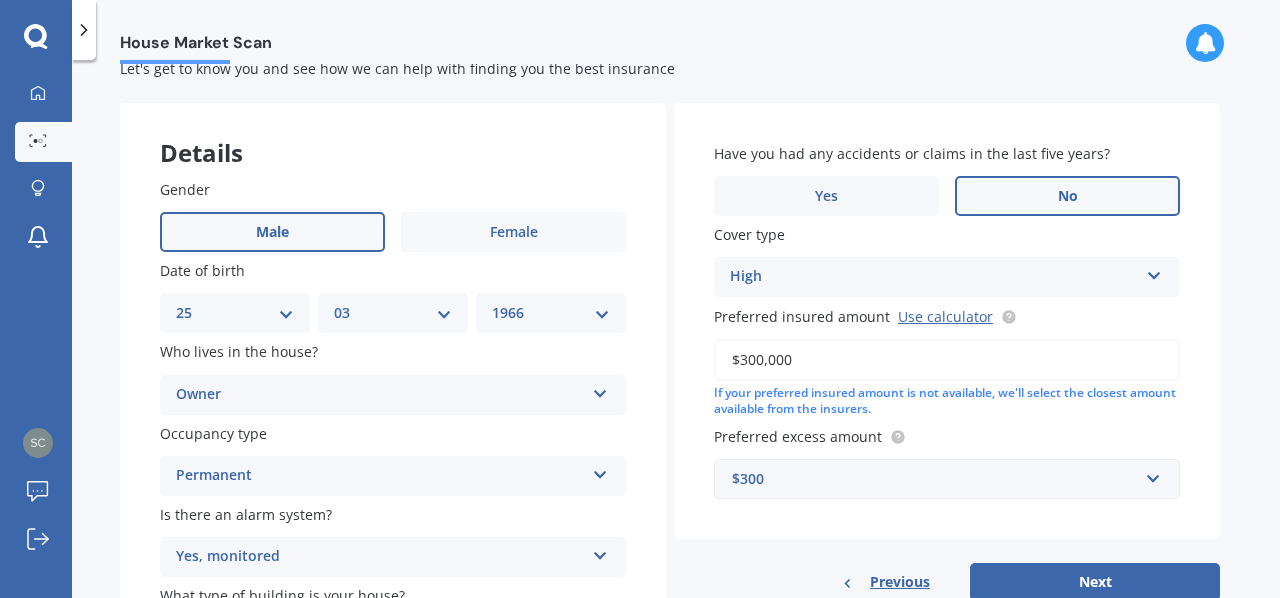 type on "$300,000" 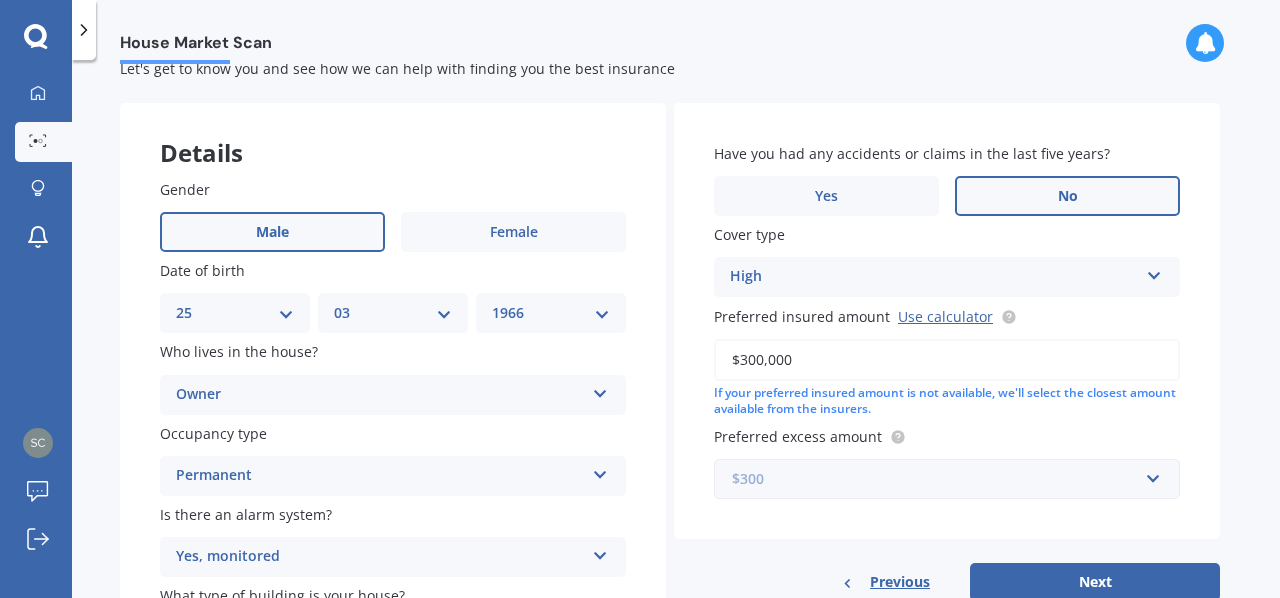 click at bounding box center (940, 479) 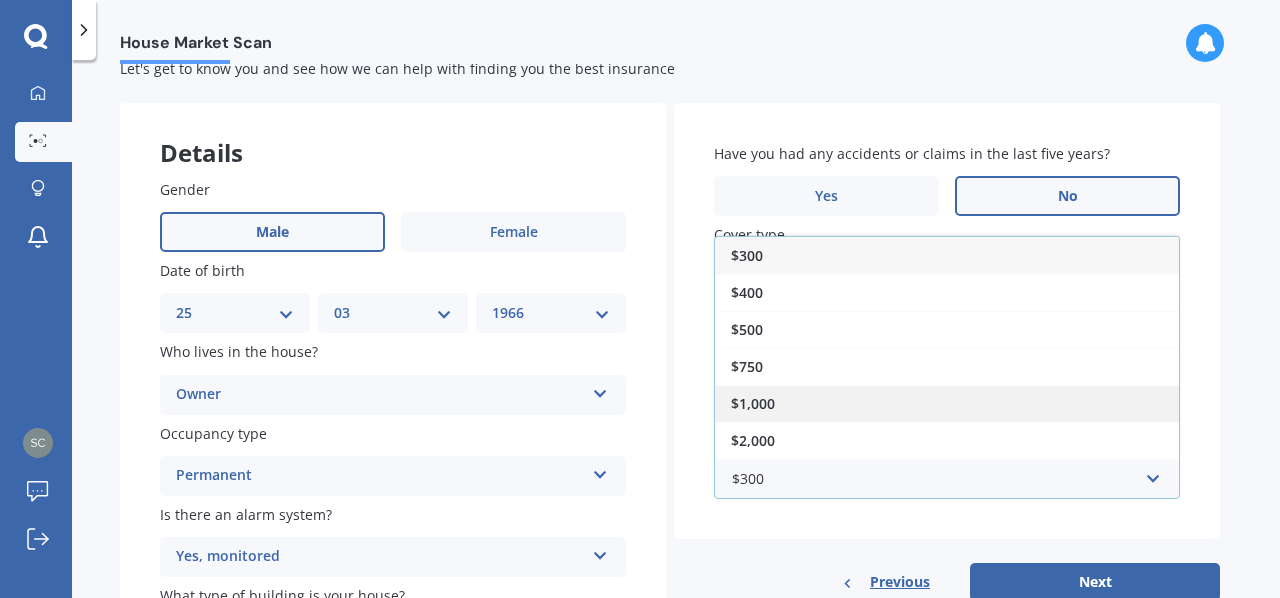click on "$1,000" at bounding box center (947, 403) 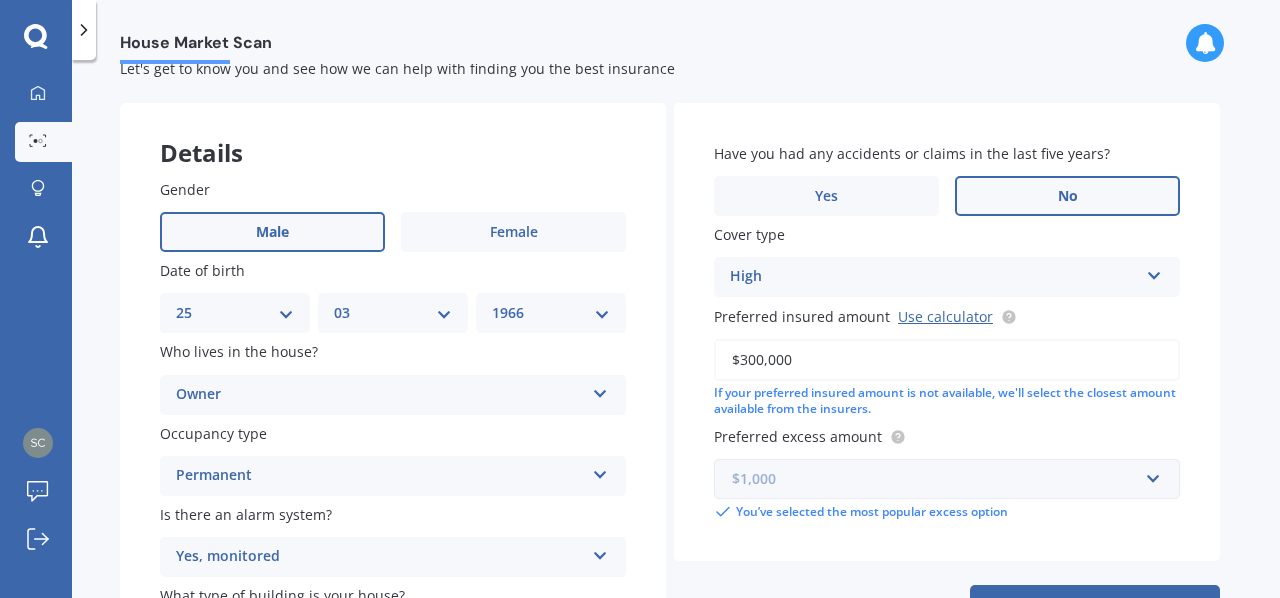click at bounding box center (940, 479) 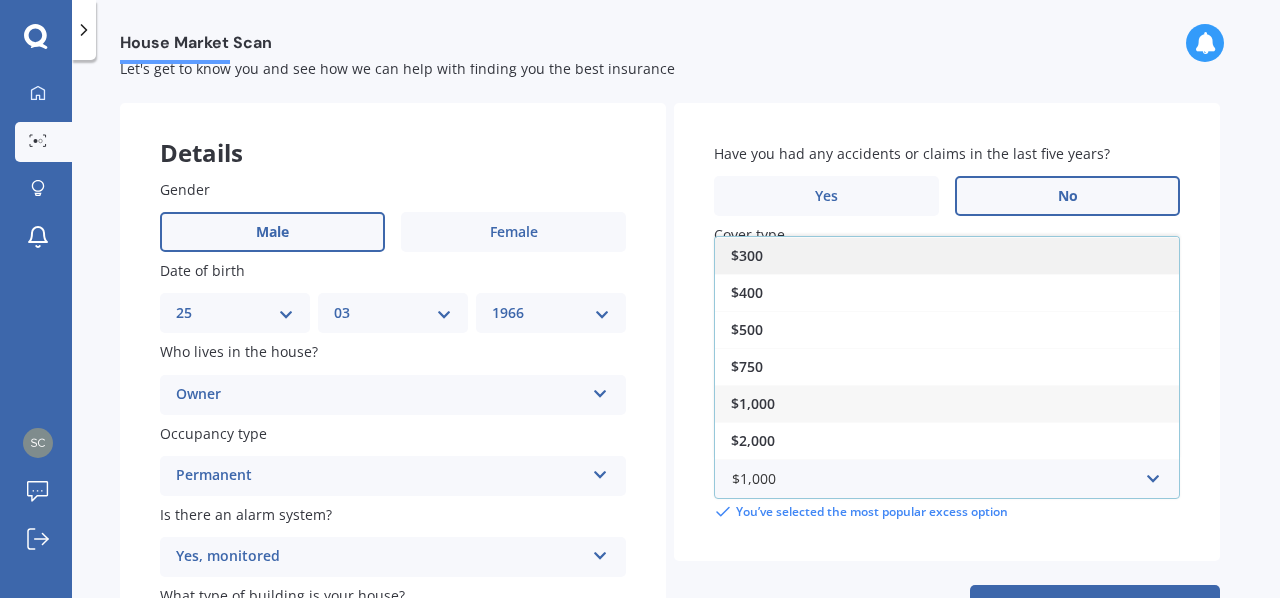 click on "$300" at bounding box center [947, 255] 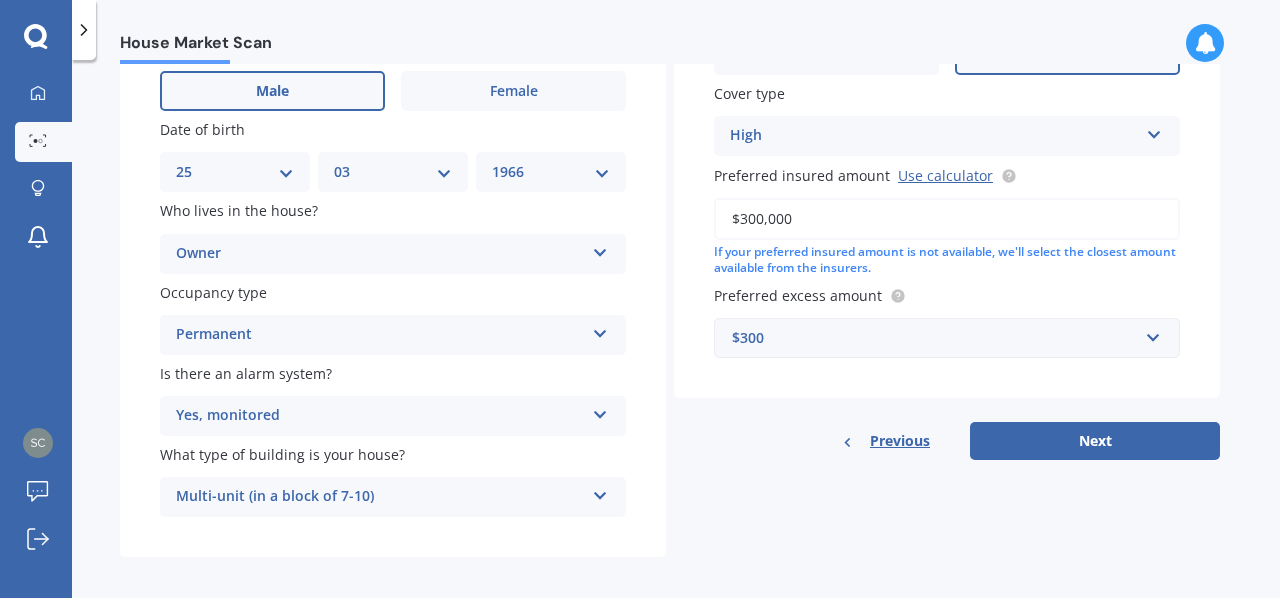 scroll, scrollTop: 212, scrollLeft: 0, axis: vertical 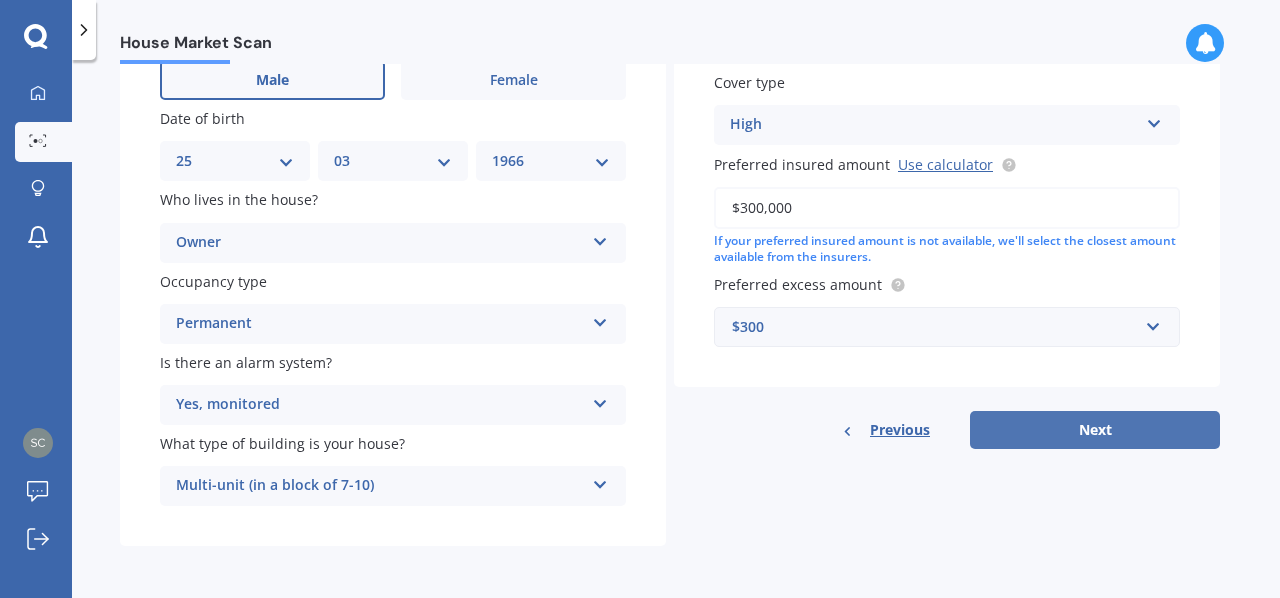 click on "Next" at bounding box center (1095, 430) 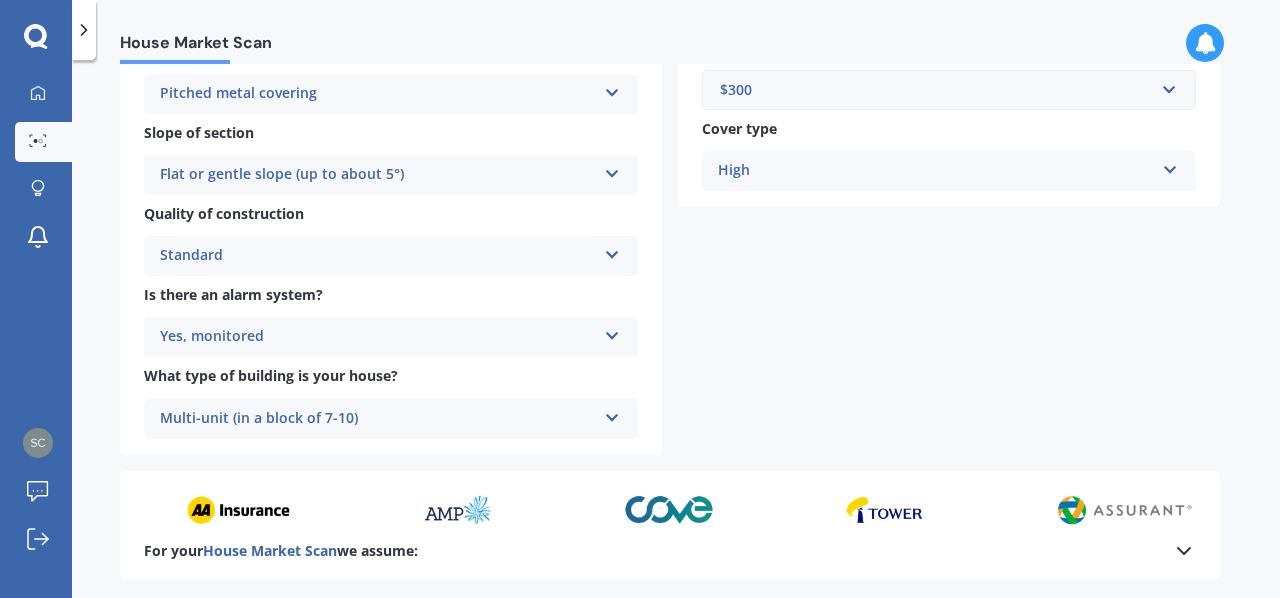 scroll, scrollTop: 846, scrollLeft: 0, axis: vertical 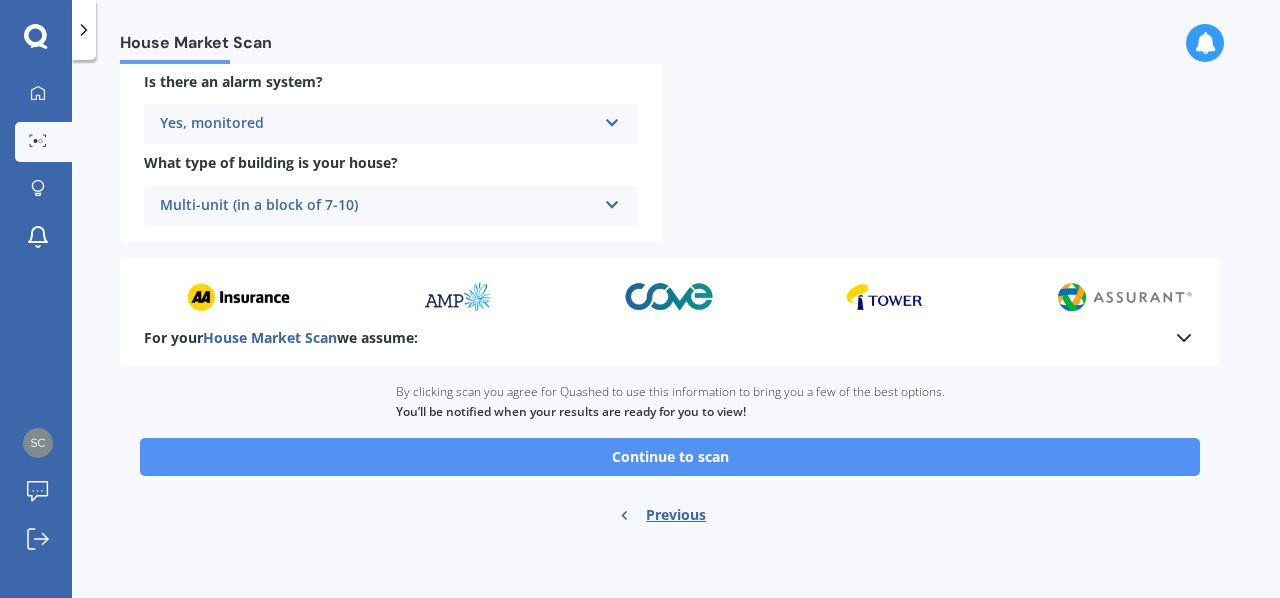 click on "Continue to scan" at bounding box center [670, 457] 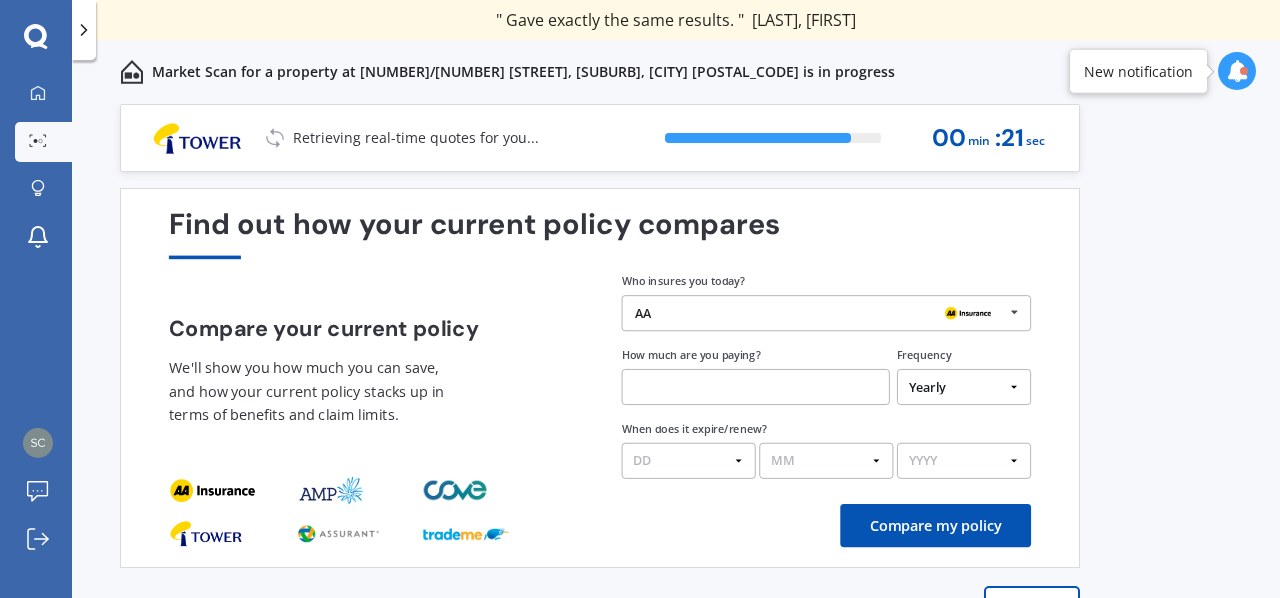 scroll, scrollTop: 48, scrollLeft: 0, axis: vertical 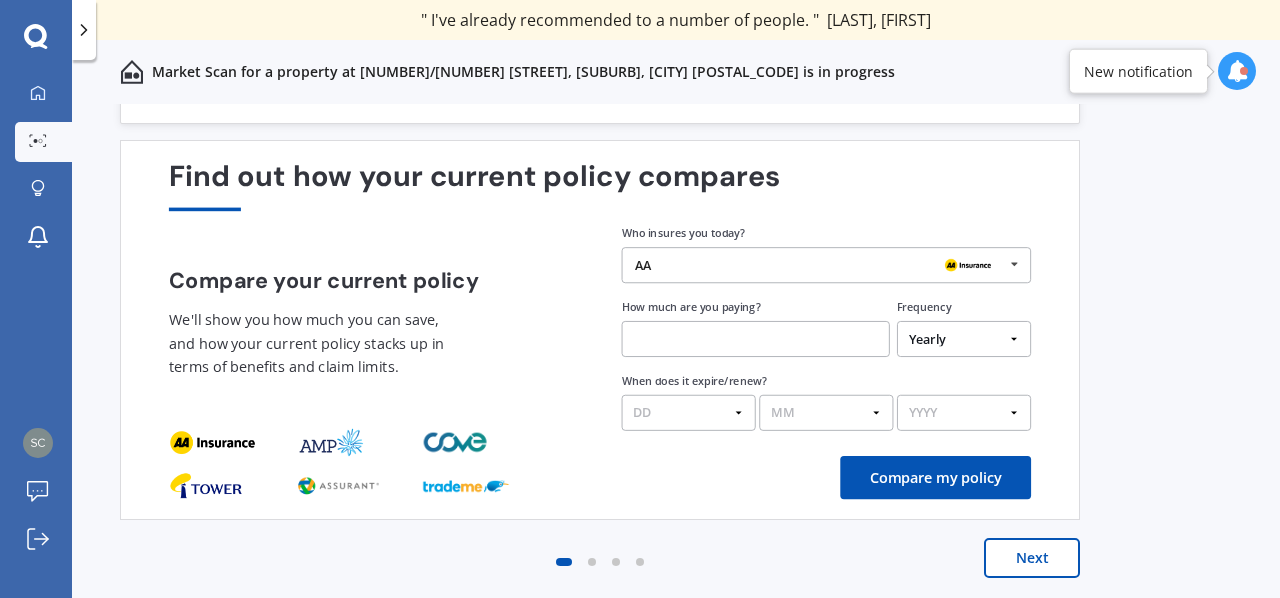 click on "Next" at bounding box center (1032, 558) 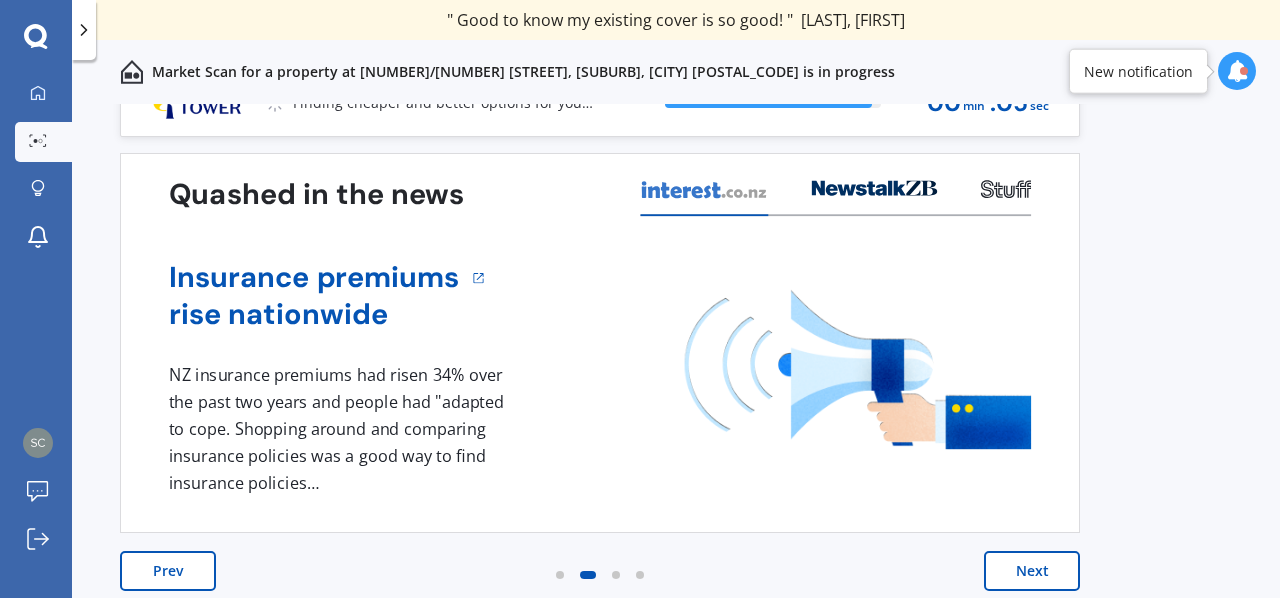 scroll, scrollTop: 48, scrollLeft: 0, axis: vertical 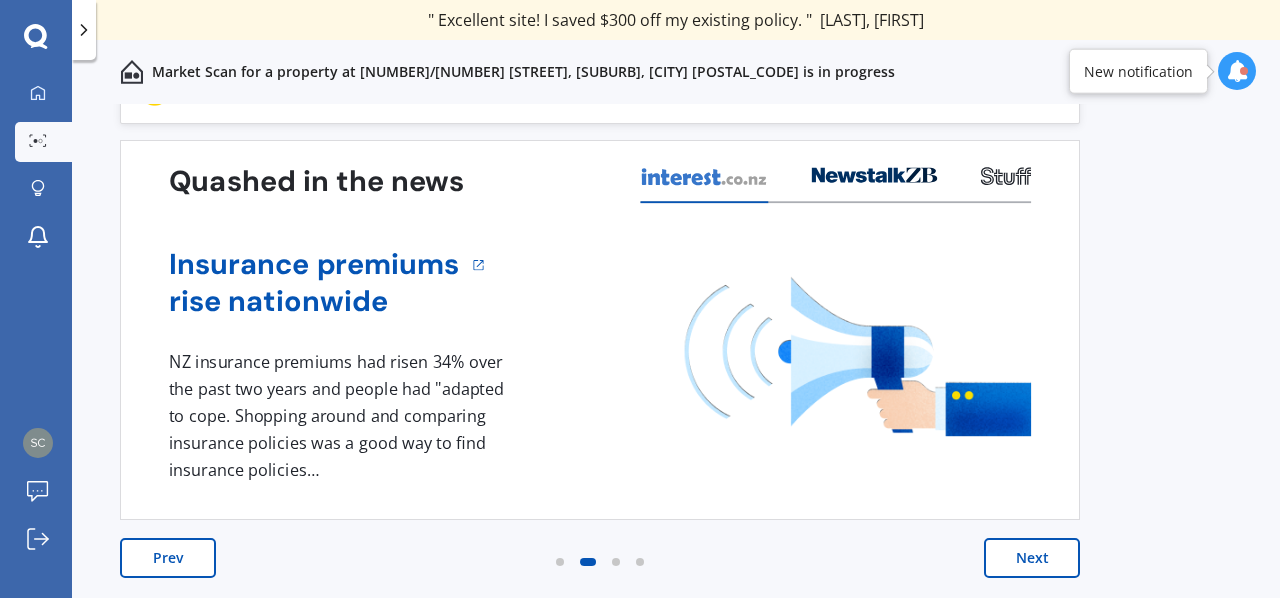 click on "Next" at bounding box center (1032, 558) 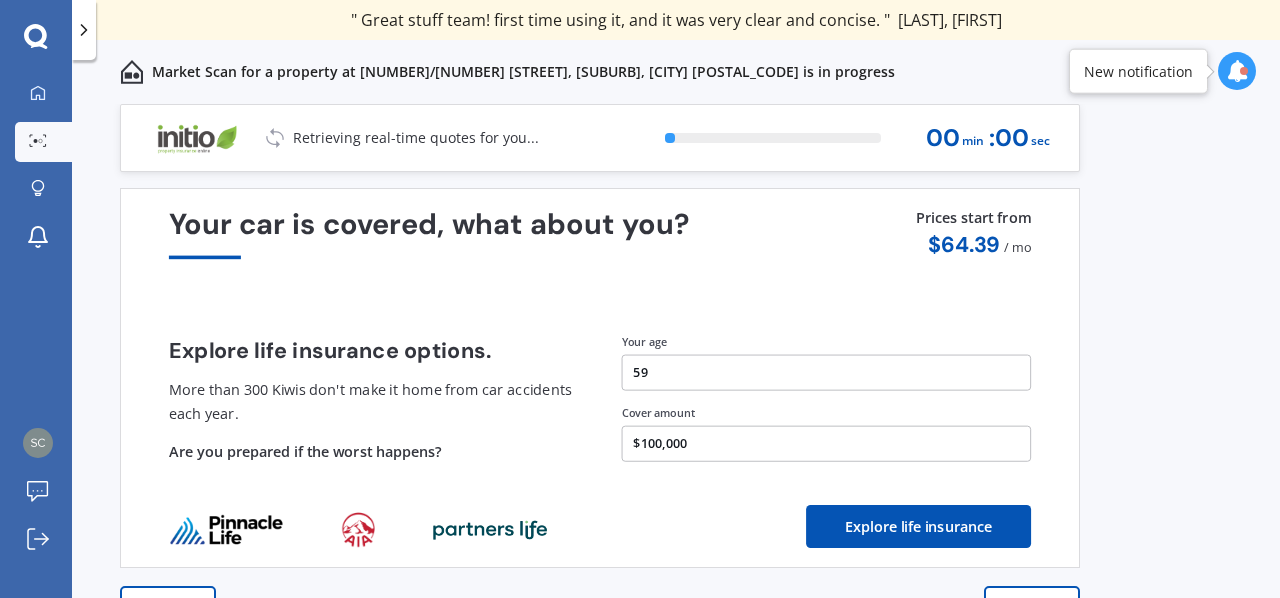 scroll, scrollTop: 48, scrollLeft: 0, axis: vertical 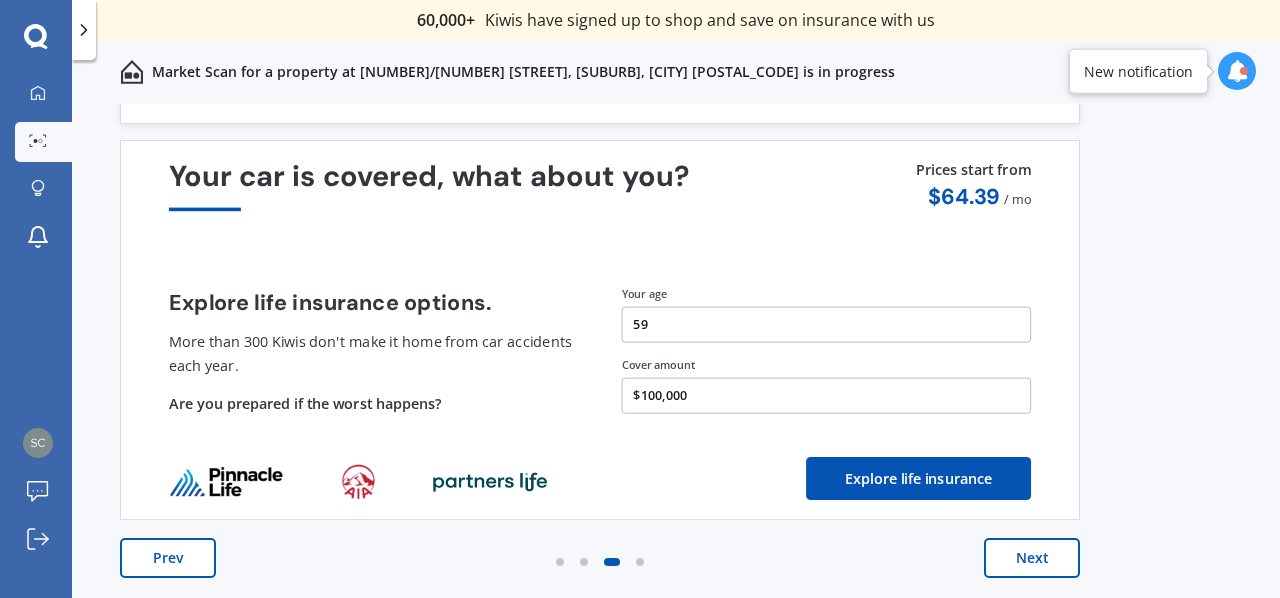 click on "Next" at bounding box center [1032, 558] 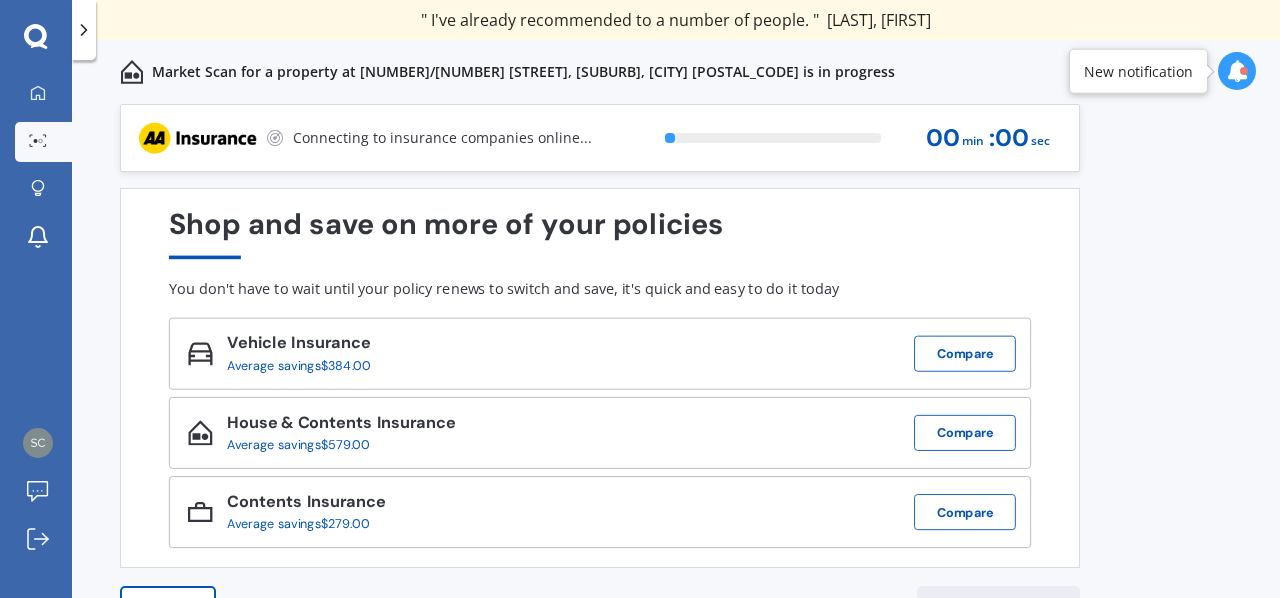 scroll, scrollTop: 48, scrollLeft: 0, axis: vertical 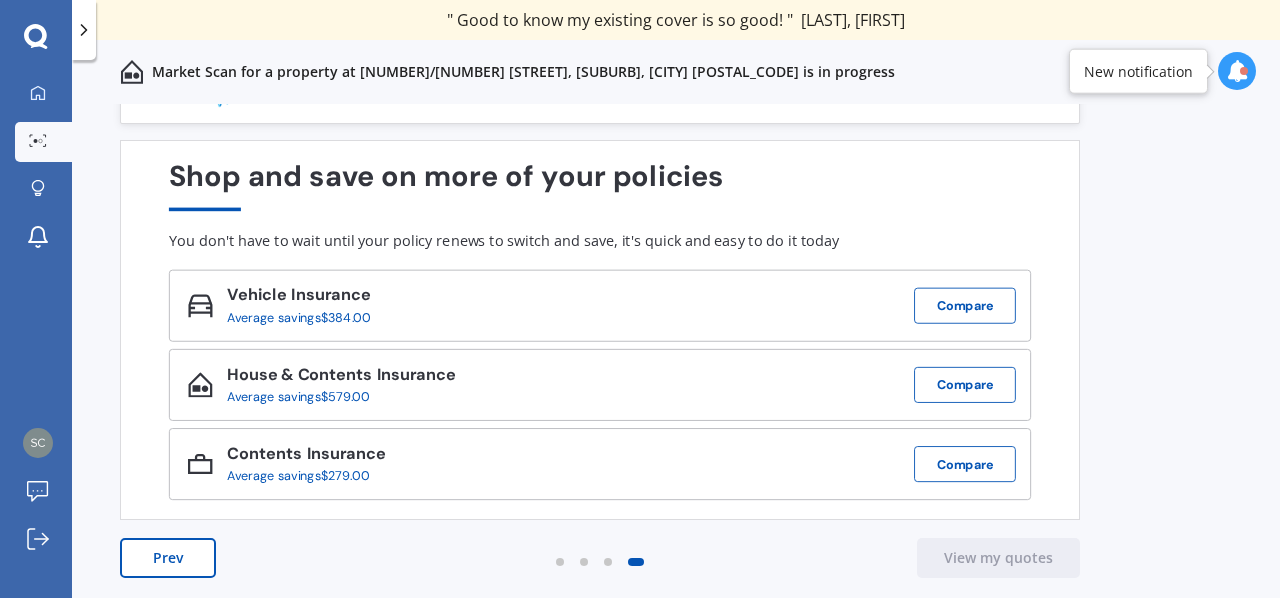 click on "Prev" at bounding box center (168, 558) 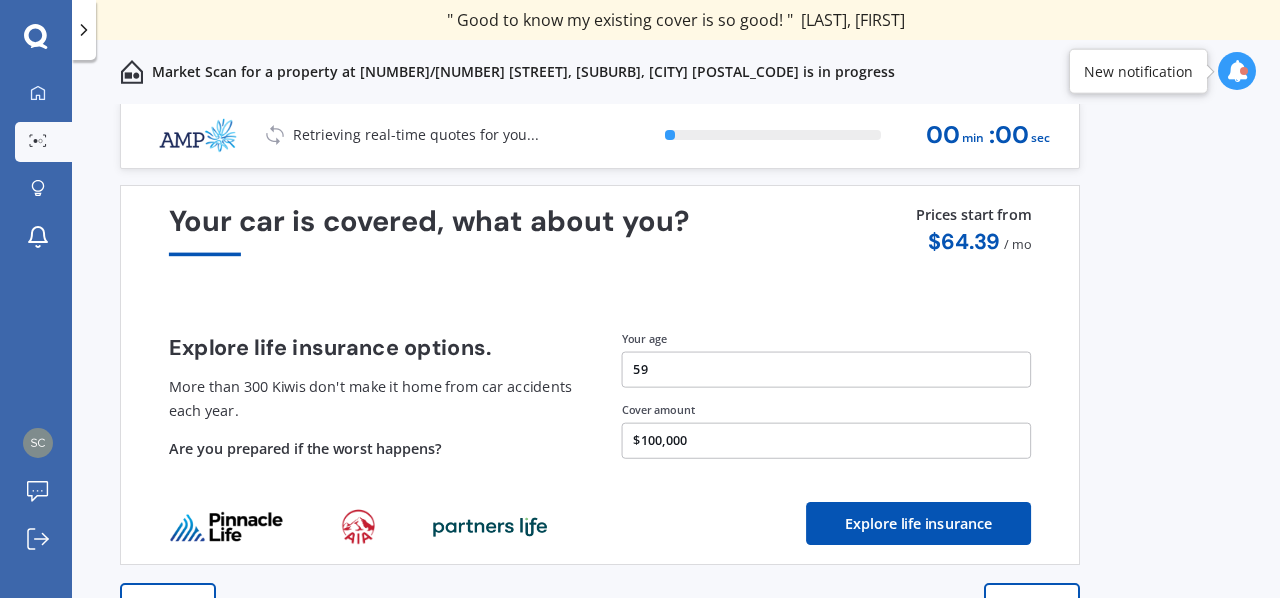 scroll, scrollTop: 0, scrollLeft: 0, axis: both 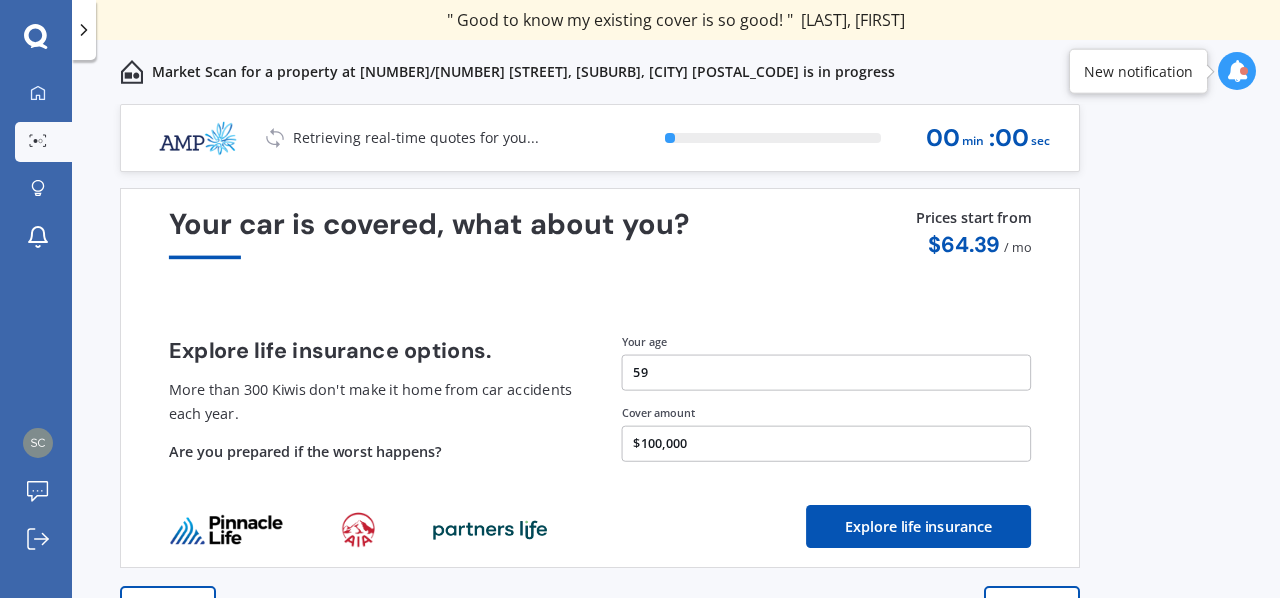 click on "Your car is covered, what about you? Explore life insurance options. More than 300 Kiwis don't make it home from car accidents each year. Are you prepared if the worst happens? Prices start from $ 64.39 / mo Your age 59 Cover amount $100,000 Explore life insurance" at bounding box center (600, 378) 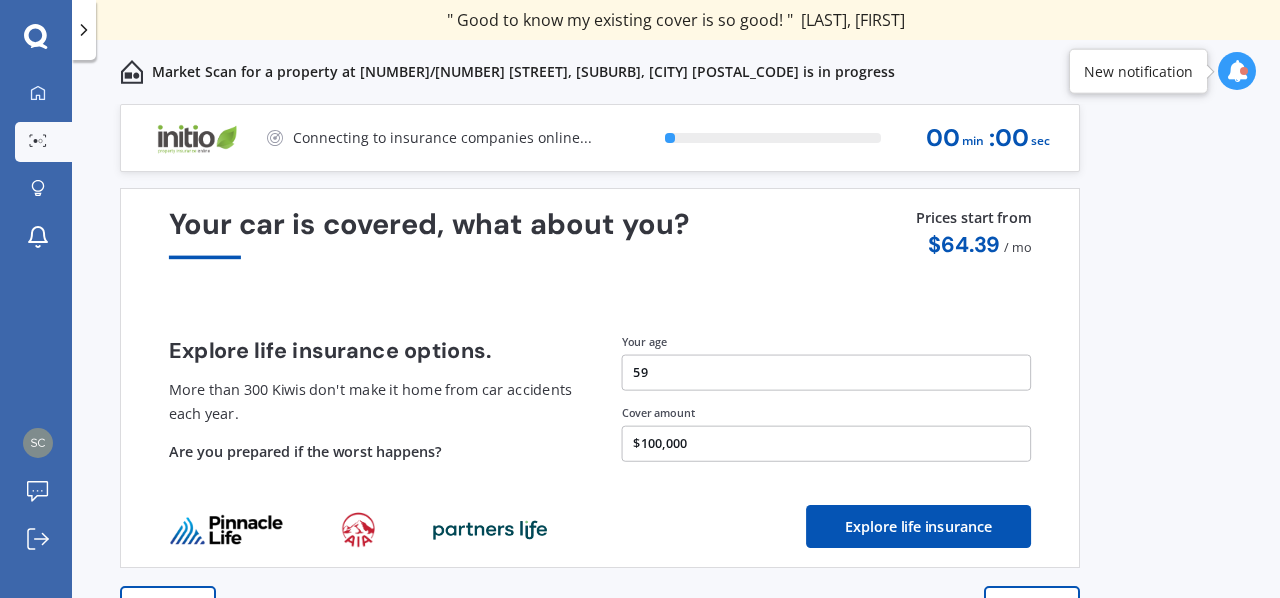 scroll, scrollTop: 48, scrollLeft: 0, axis: vertical 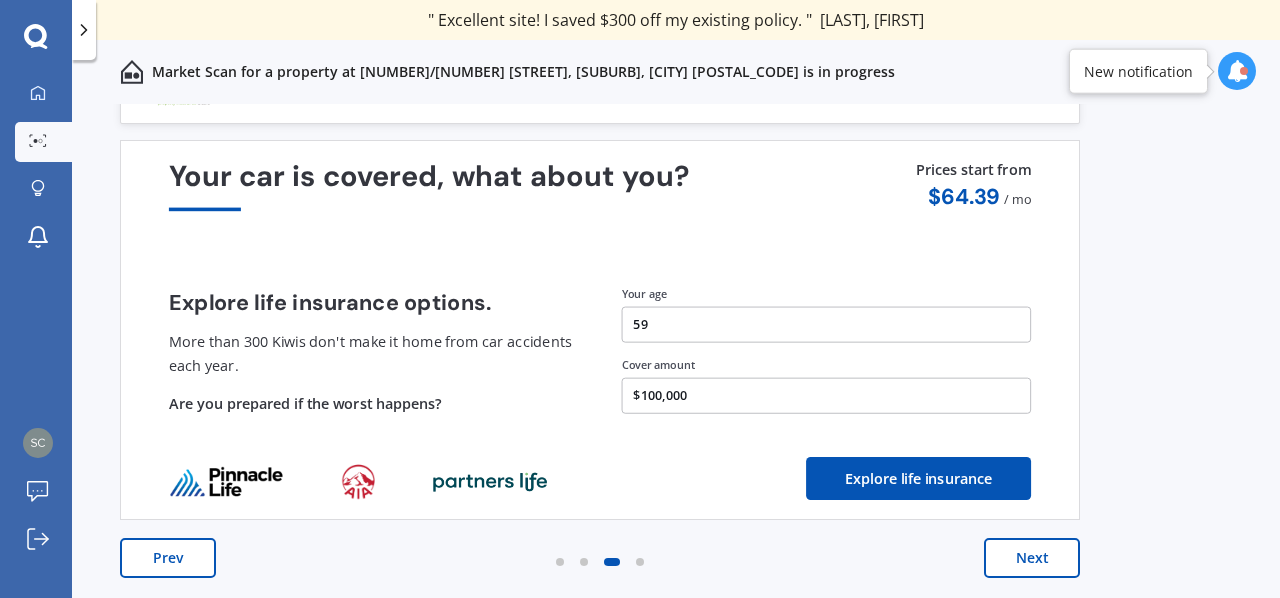 click on "Prev" at bounding box center [168, 558] 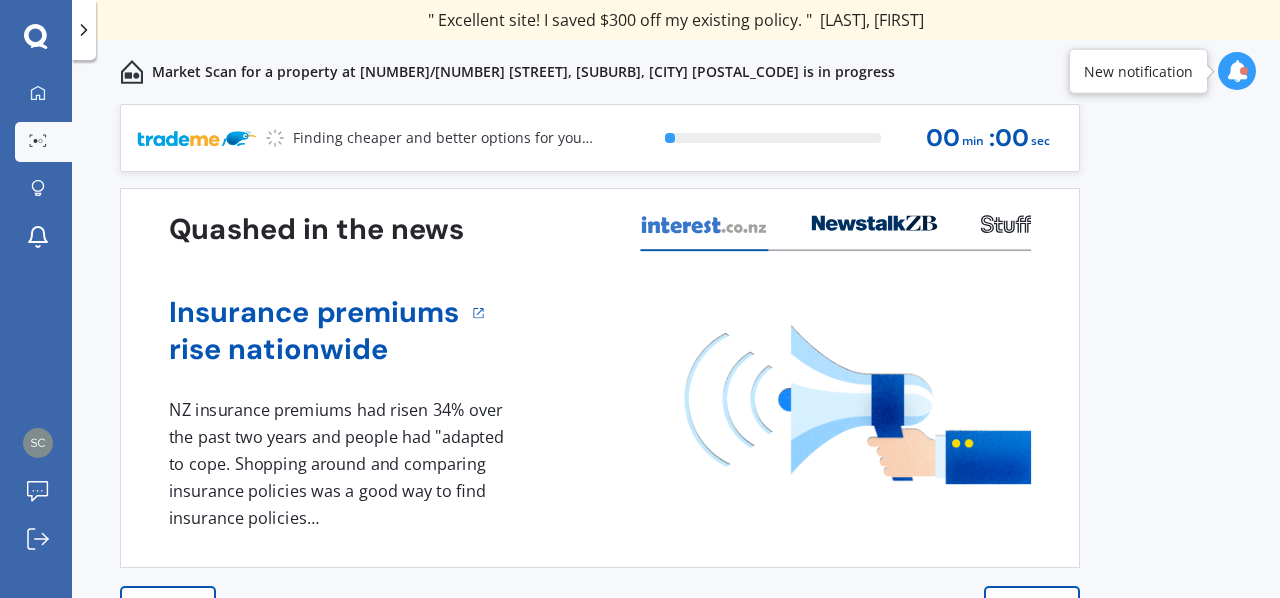 scroll, scrollTop: 48, scrollLeft: 0, axis: vertical 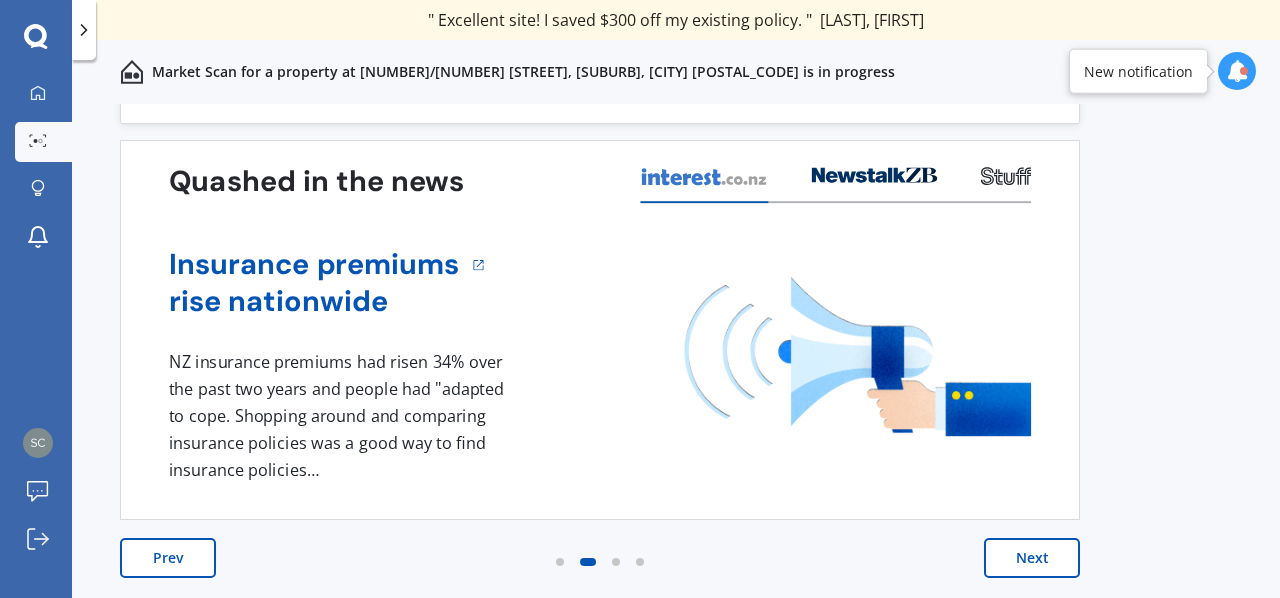 click on "Prev" at bounding box center (168, 558) 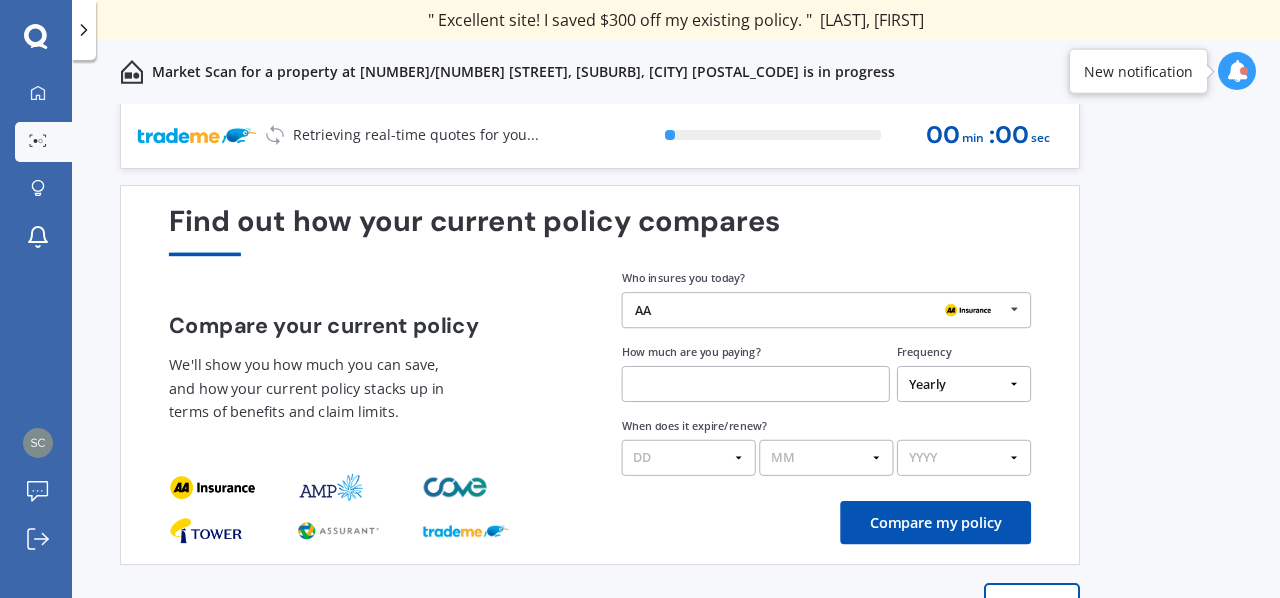 scroll, scrollTop: 0, scrollLeft: 0, axis: both 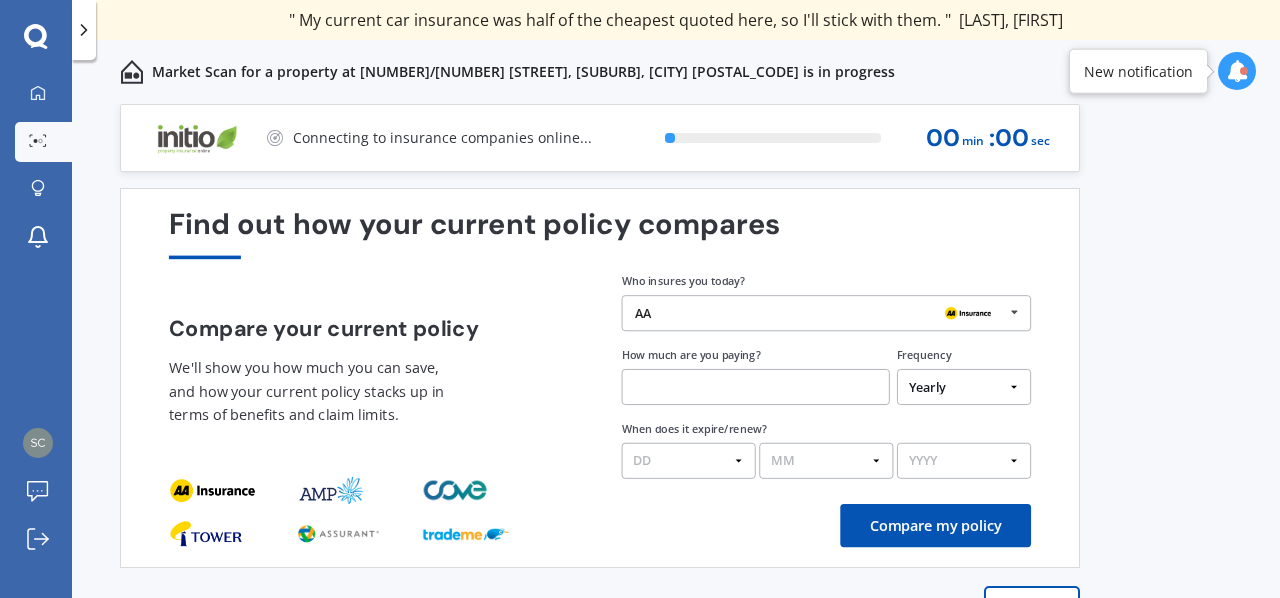 click at bounding box center (1014, 312) 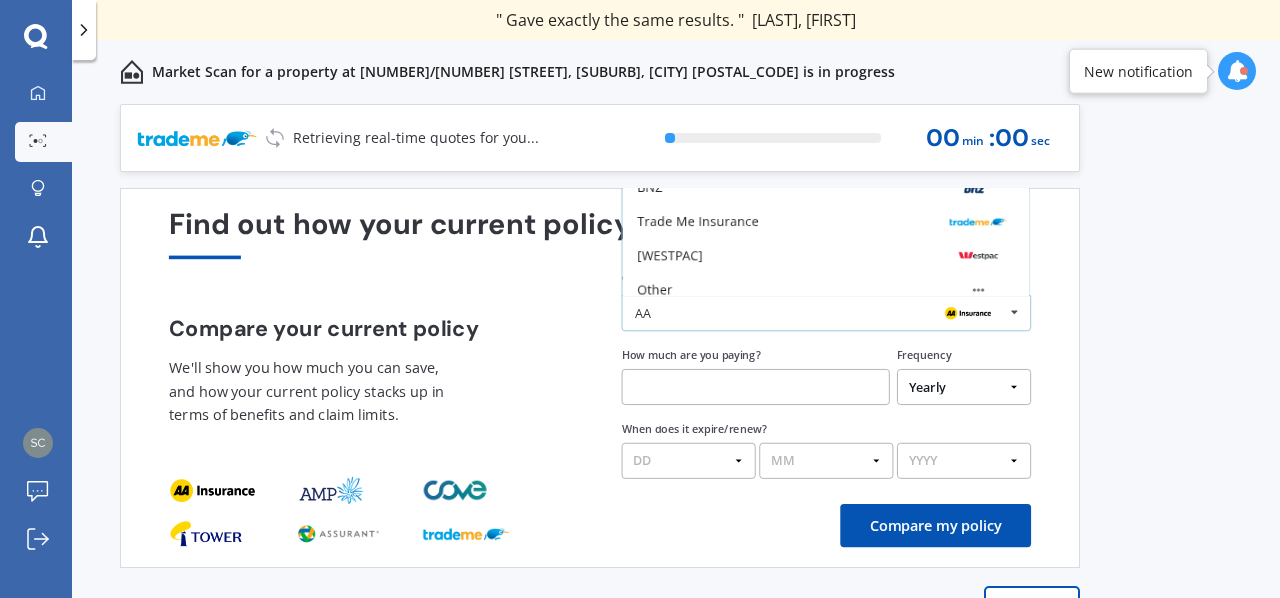 scroll, scrollTop: 130, scrollLeft: 0, axis: vertical 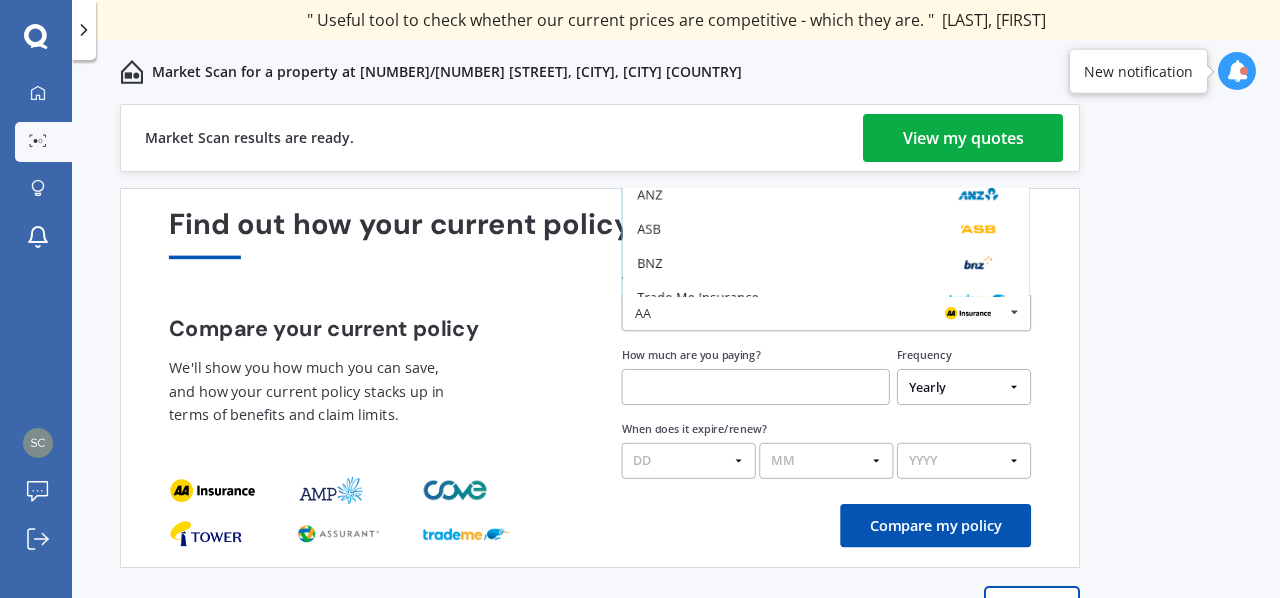 click on "View my quotes" at bounding box center (963, 138) 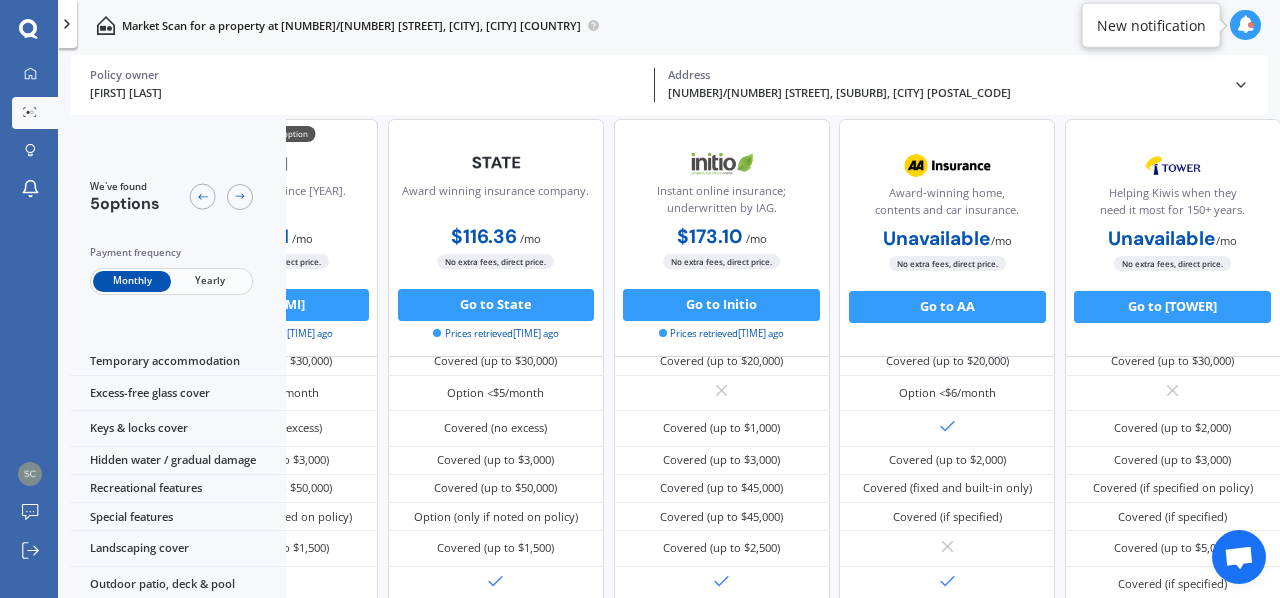 scroll, scrollTop: 327, scrollLeft: 165, axis: both 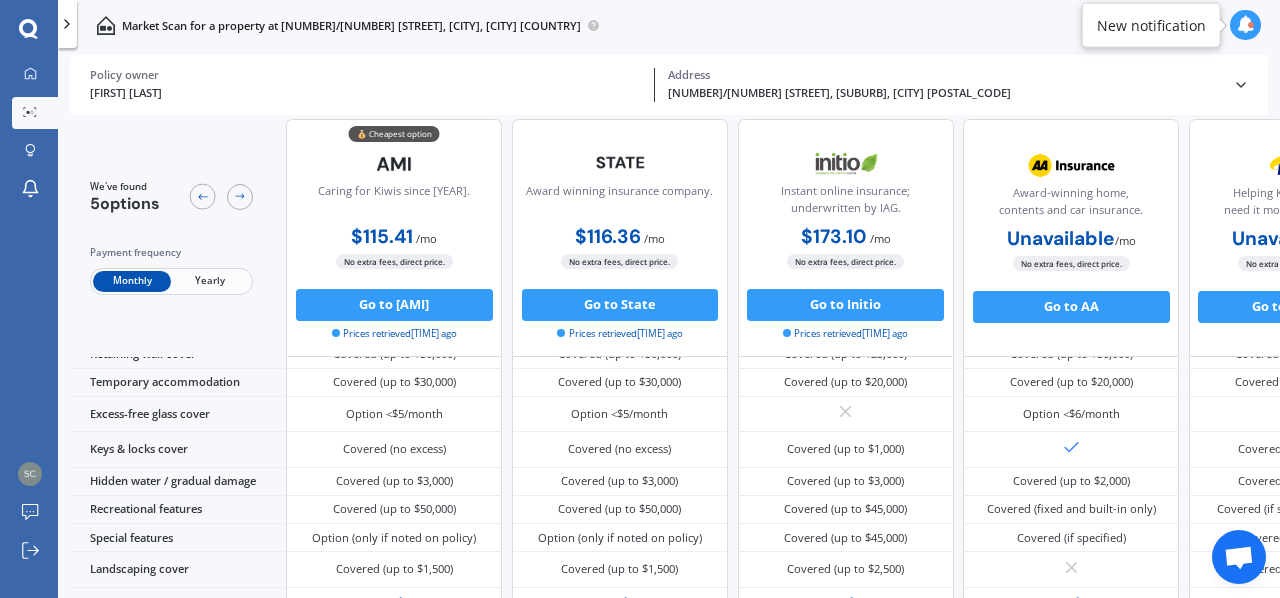 drag, startPoint x: 967, startPoint y: 137, endPoint x: 590, endPoint y: 77, distance: 381.7447 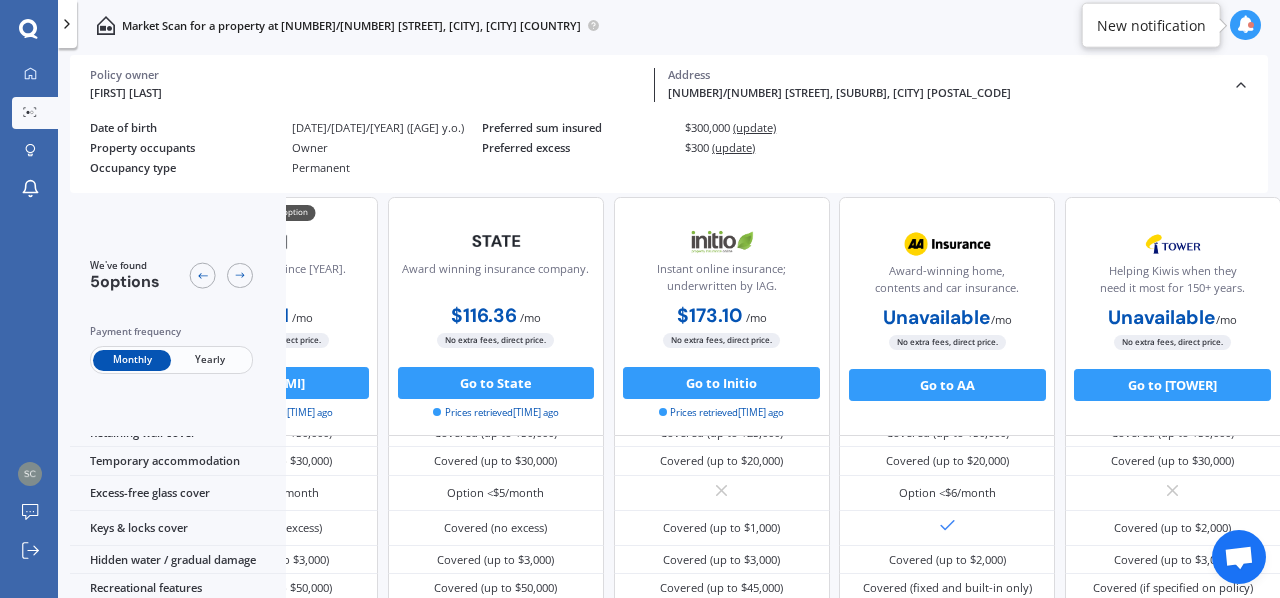 scroll, scrollTop: 290, scrollLeft: 0, axis: vertical 